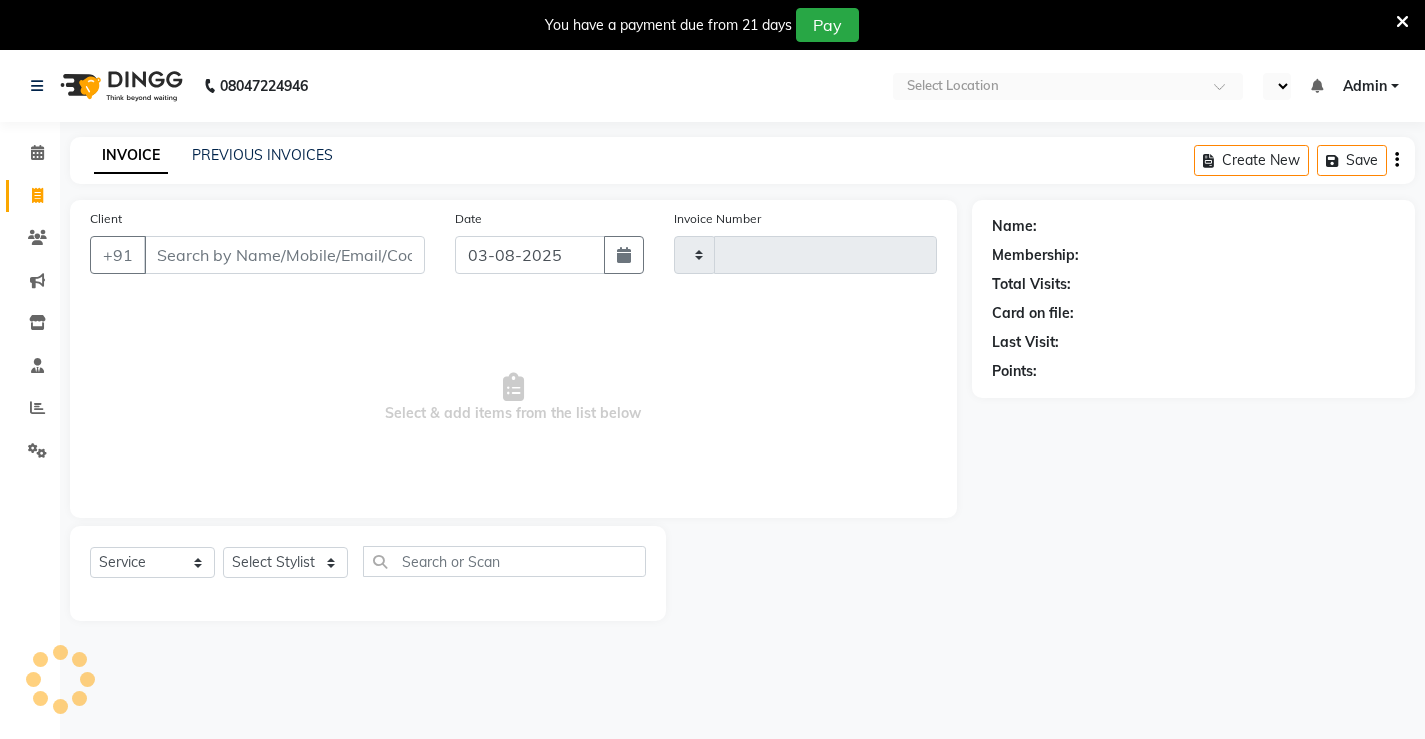 select on "service" 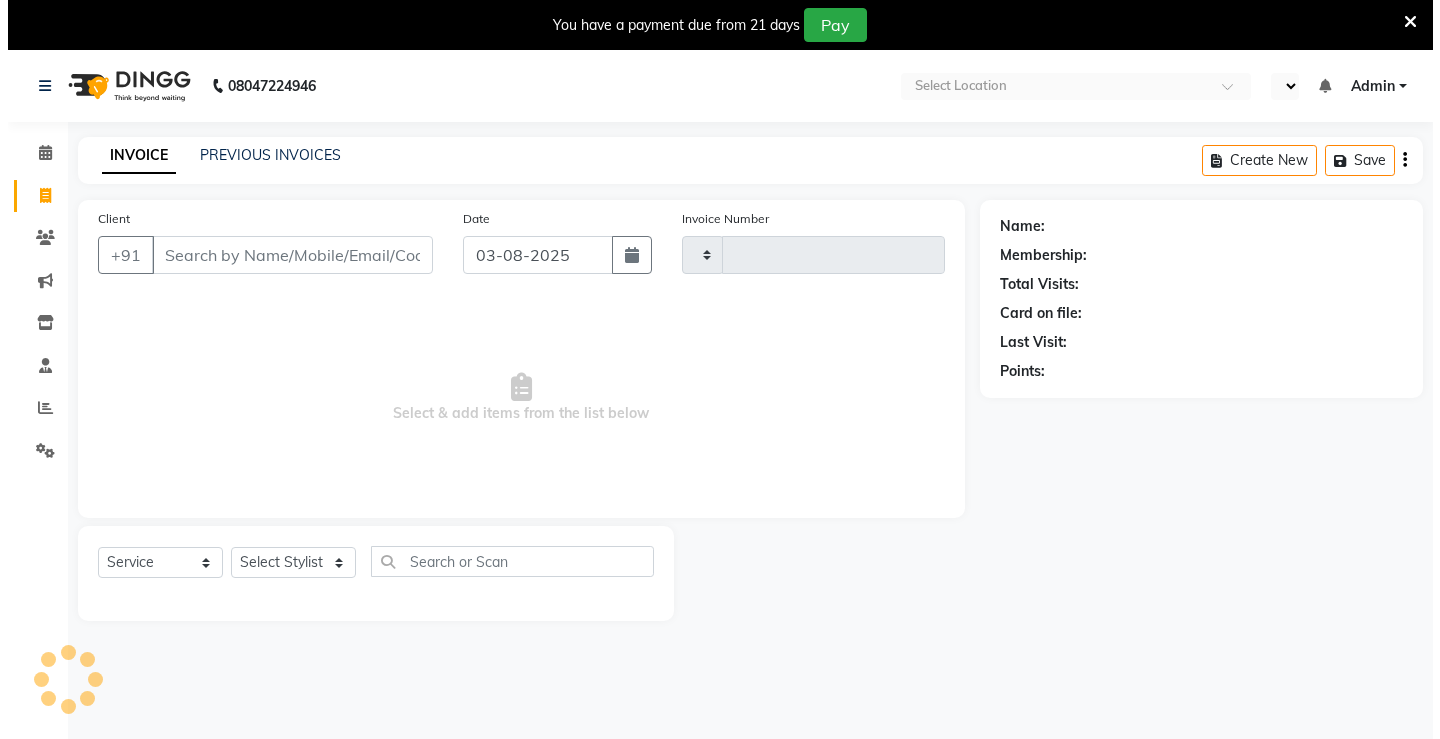 scroll, scrollTop: 0, scrollLeft: 0, axis: both 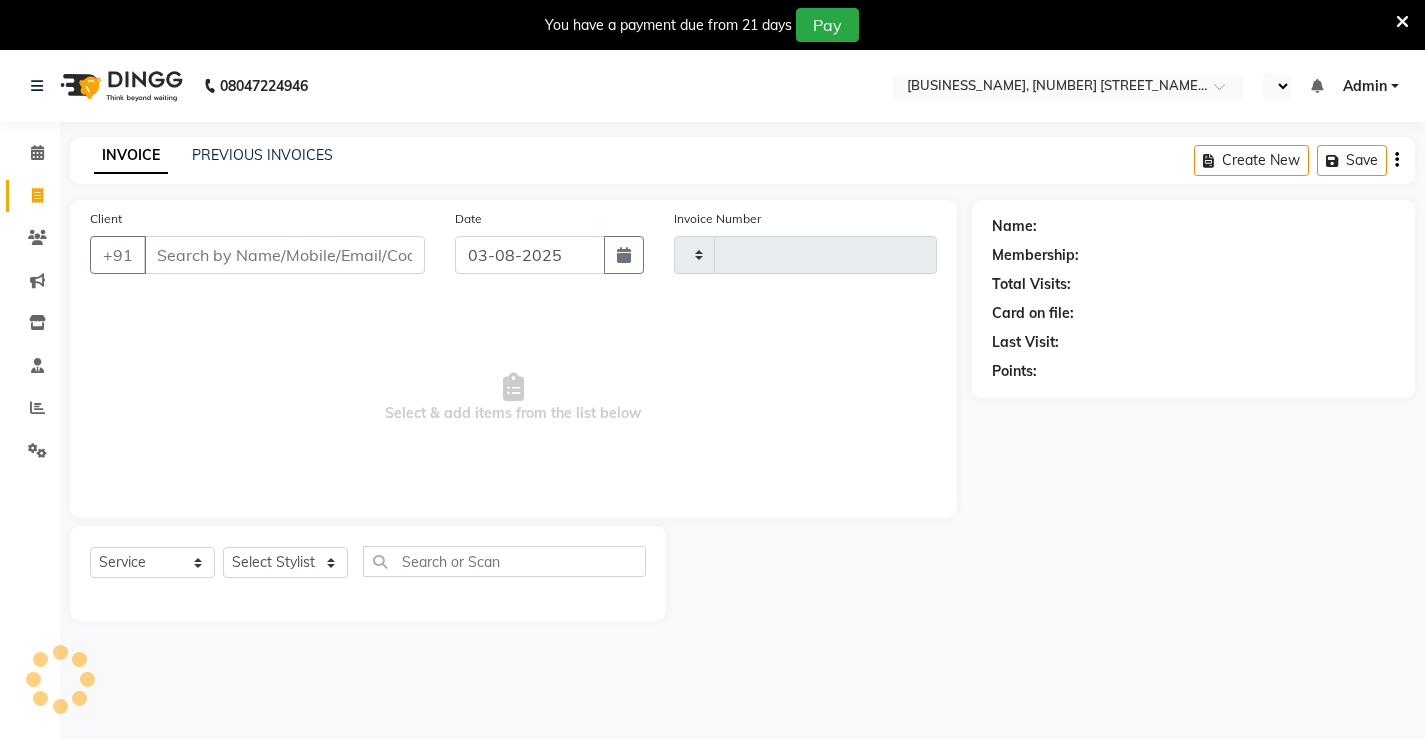 type on "1039" 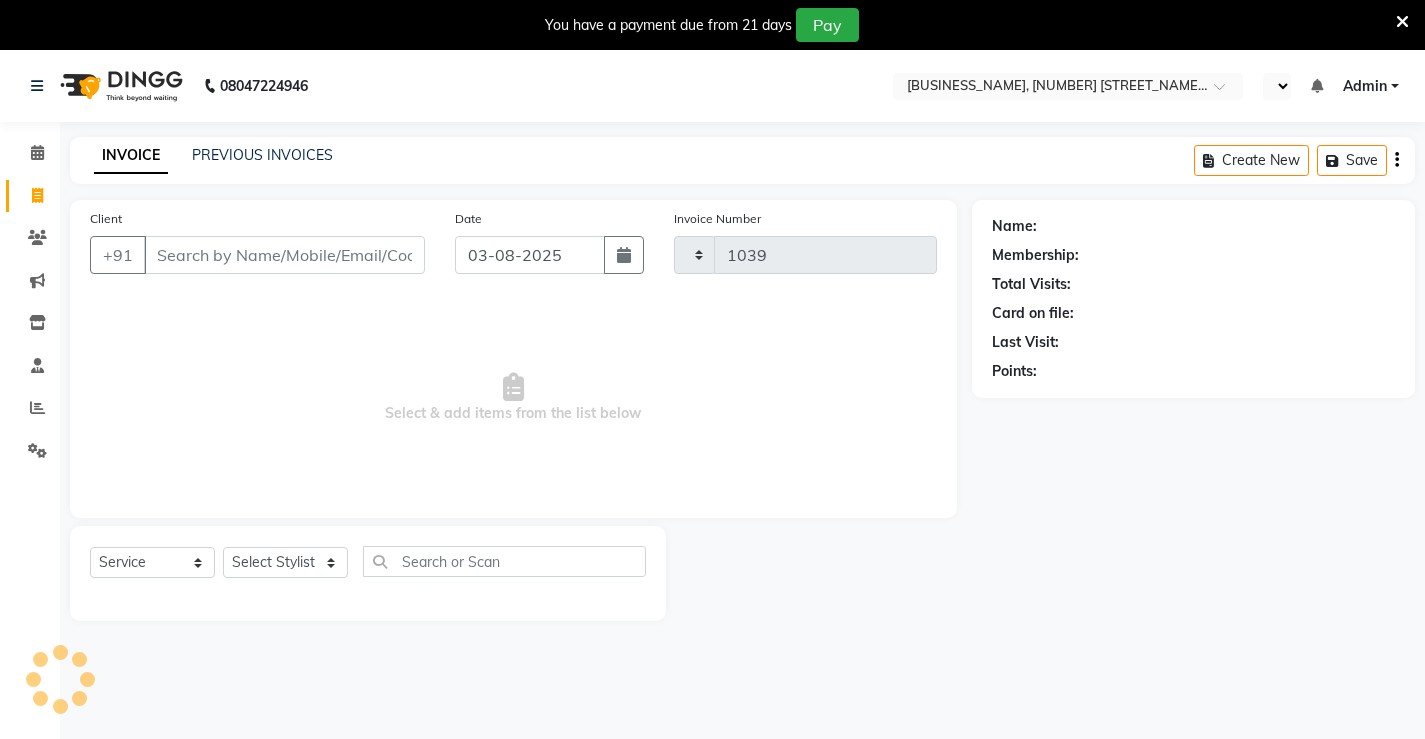 select on "en" 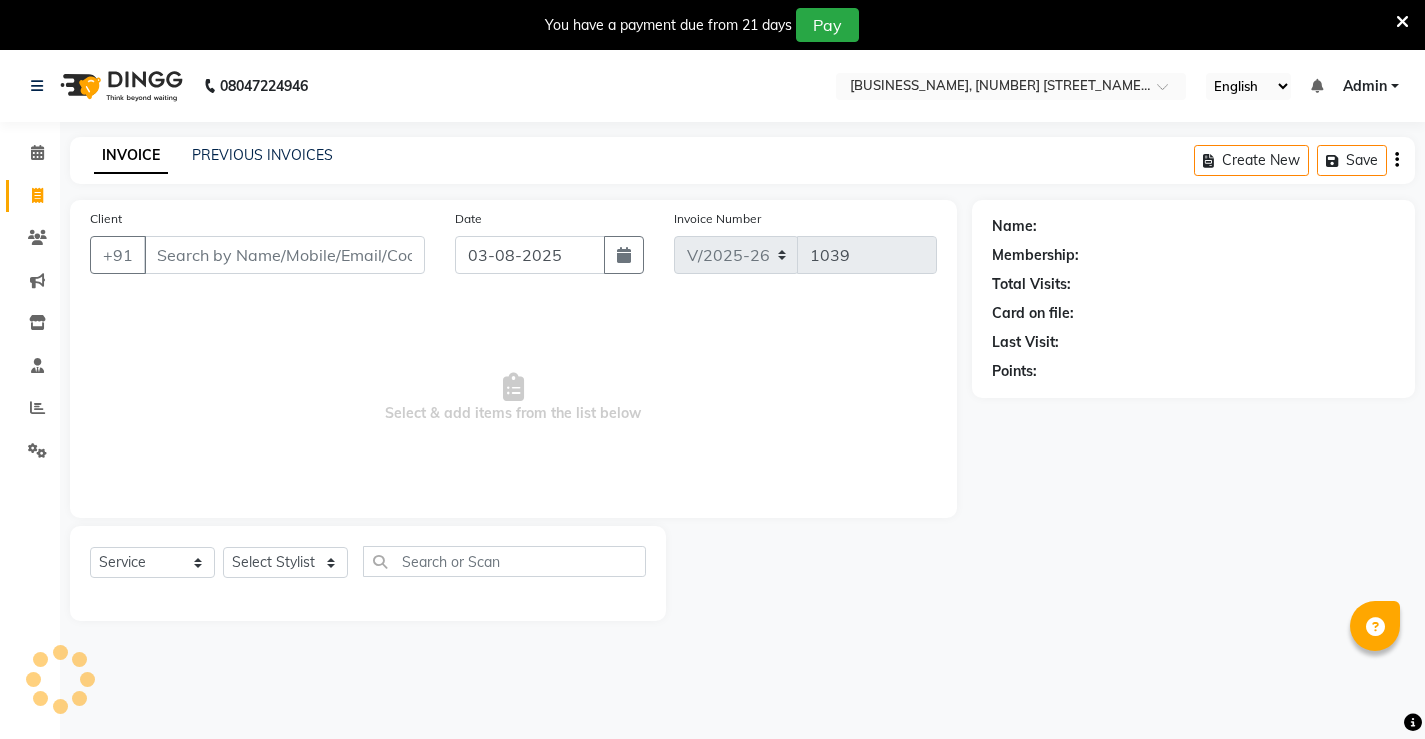 click on "Client" at bounding box center (284, 255) 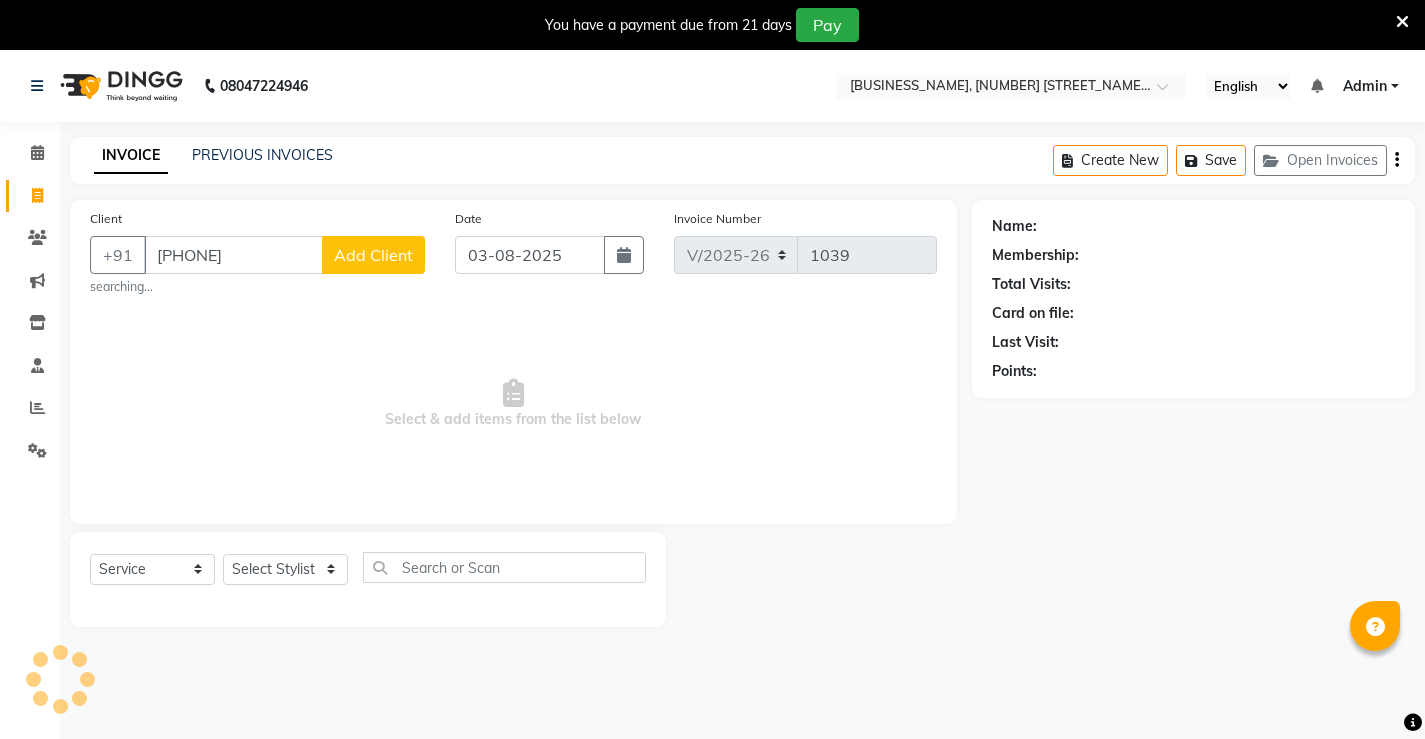 type on "[PHONE]" 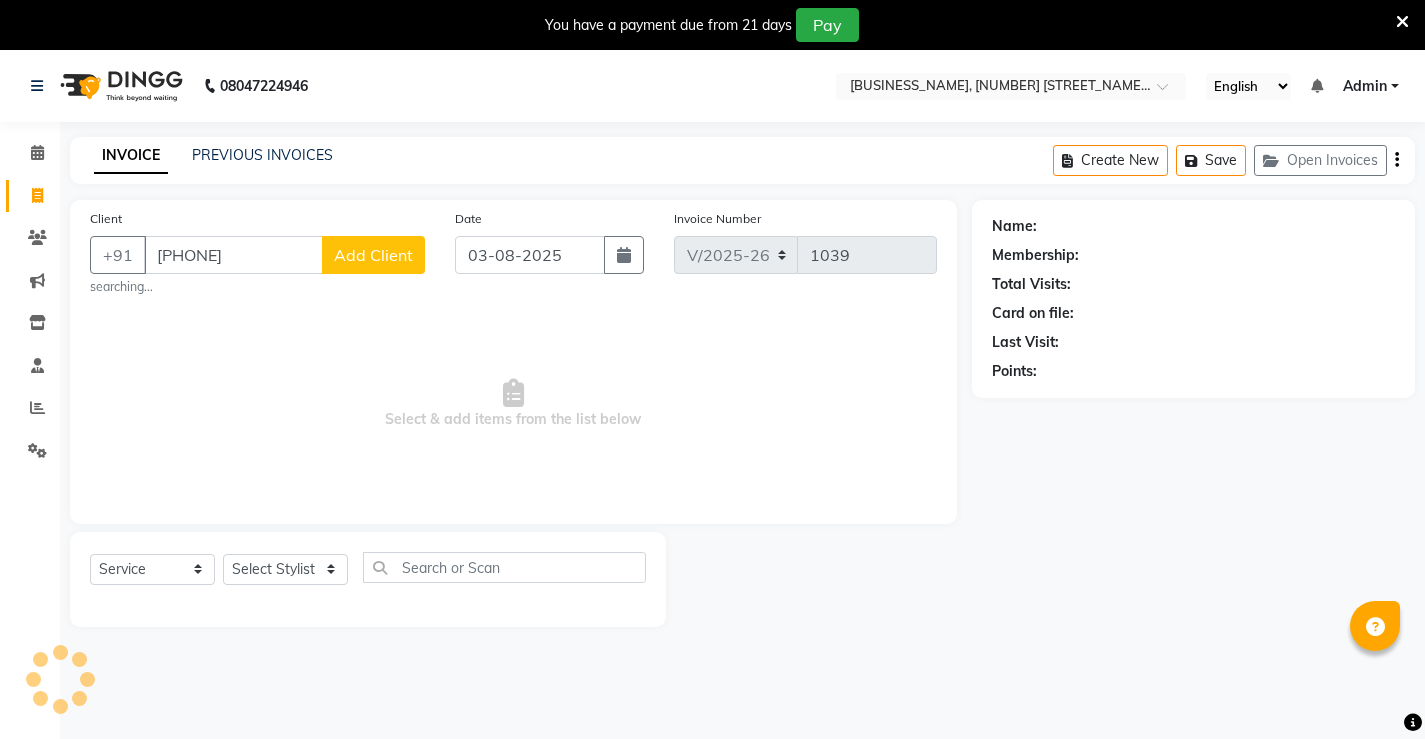 click on "Add Client" 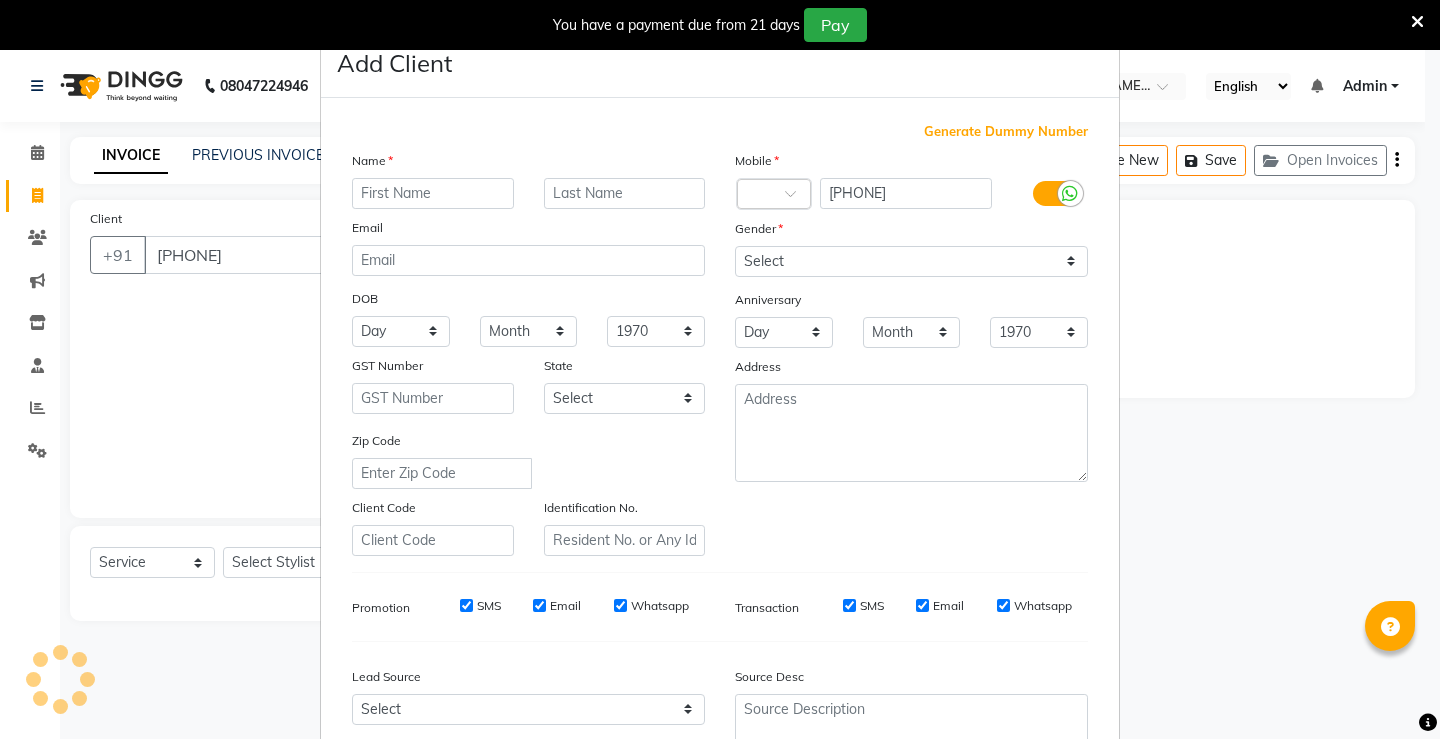 click at bounding box center (433, 193) 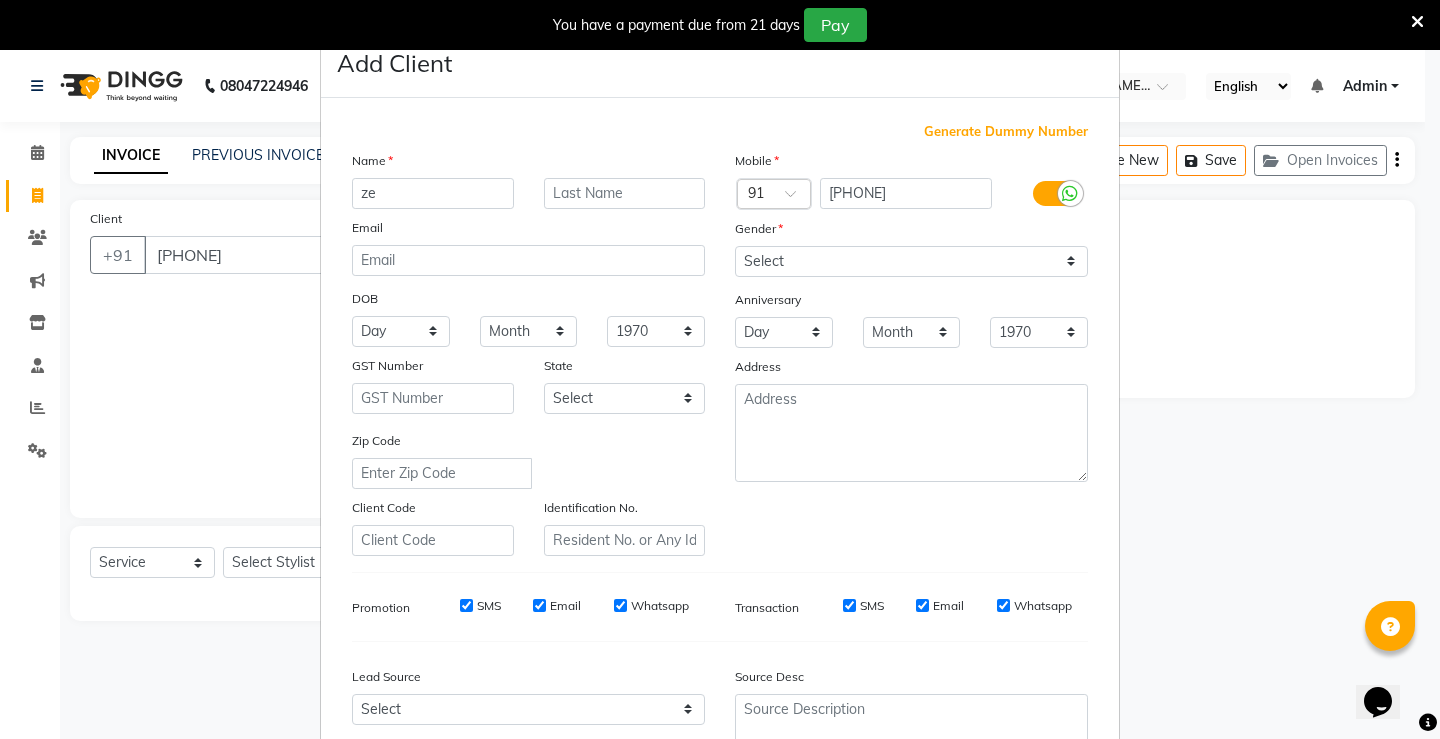 scroll, scrollTop: 0, scrollLeft: 0, axis: both 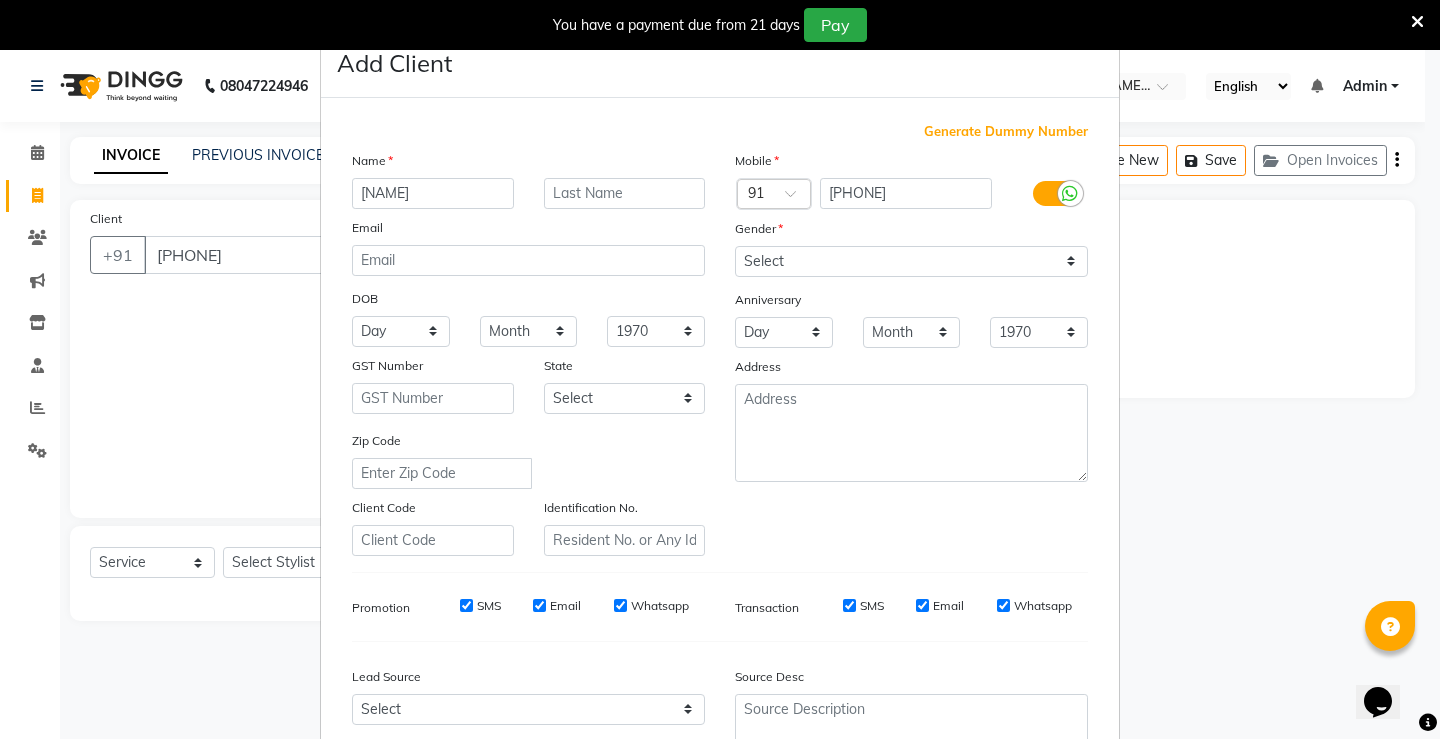 type on "[NAME]" 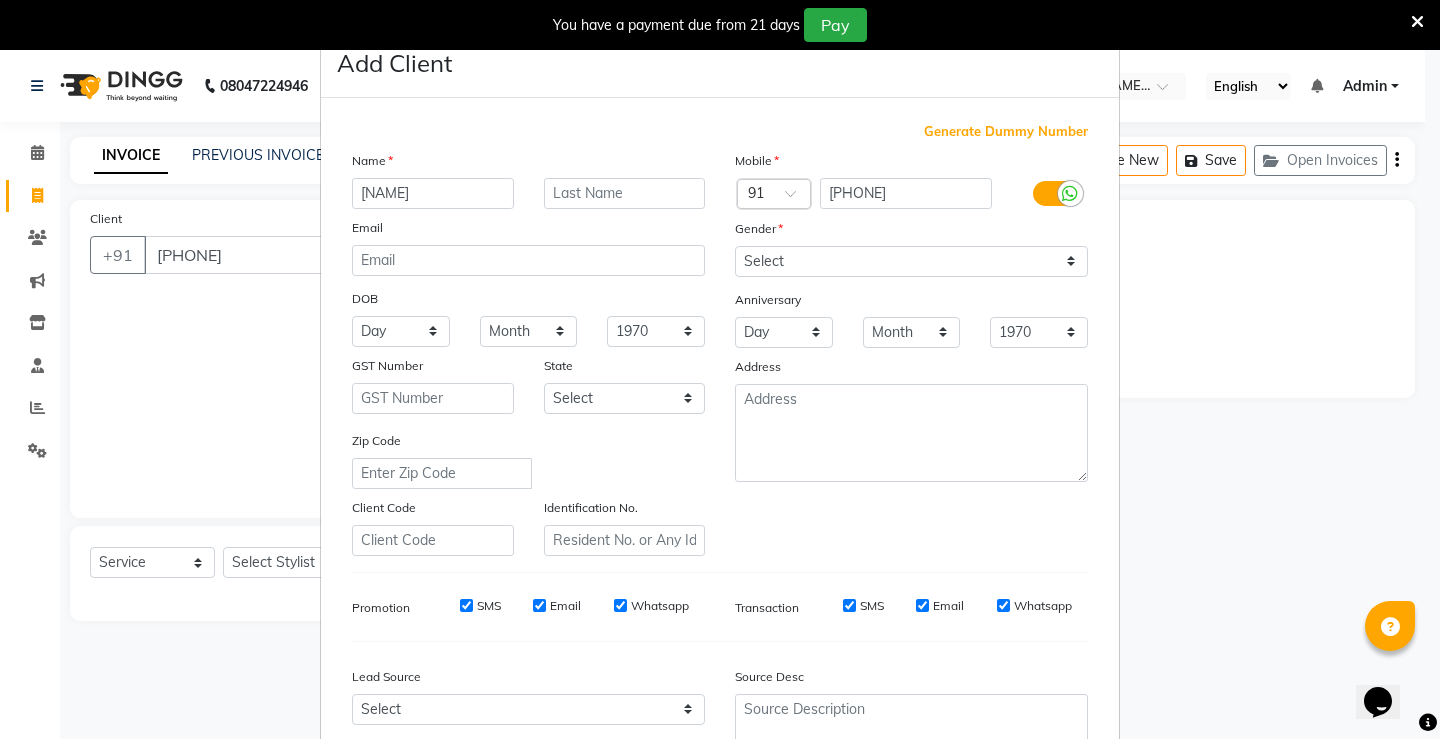 click on "Gender" at bounding box center [911, 232] 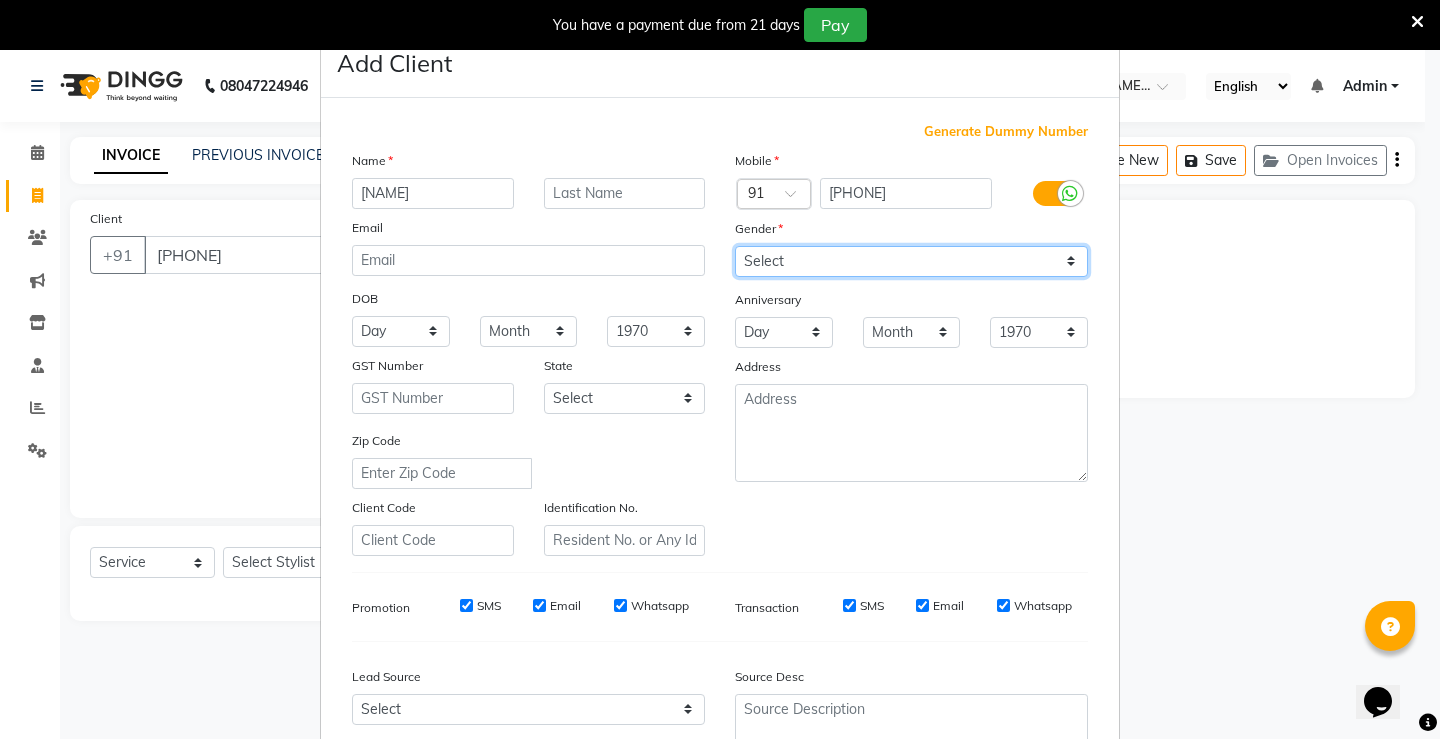 click on "Select Male Female Other Prefer Not To Say" at bounding box center (911, 261) 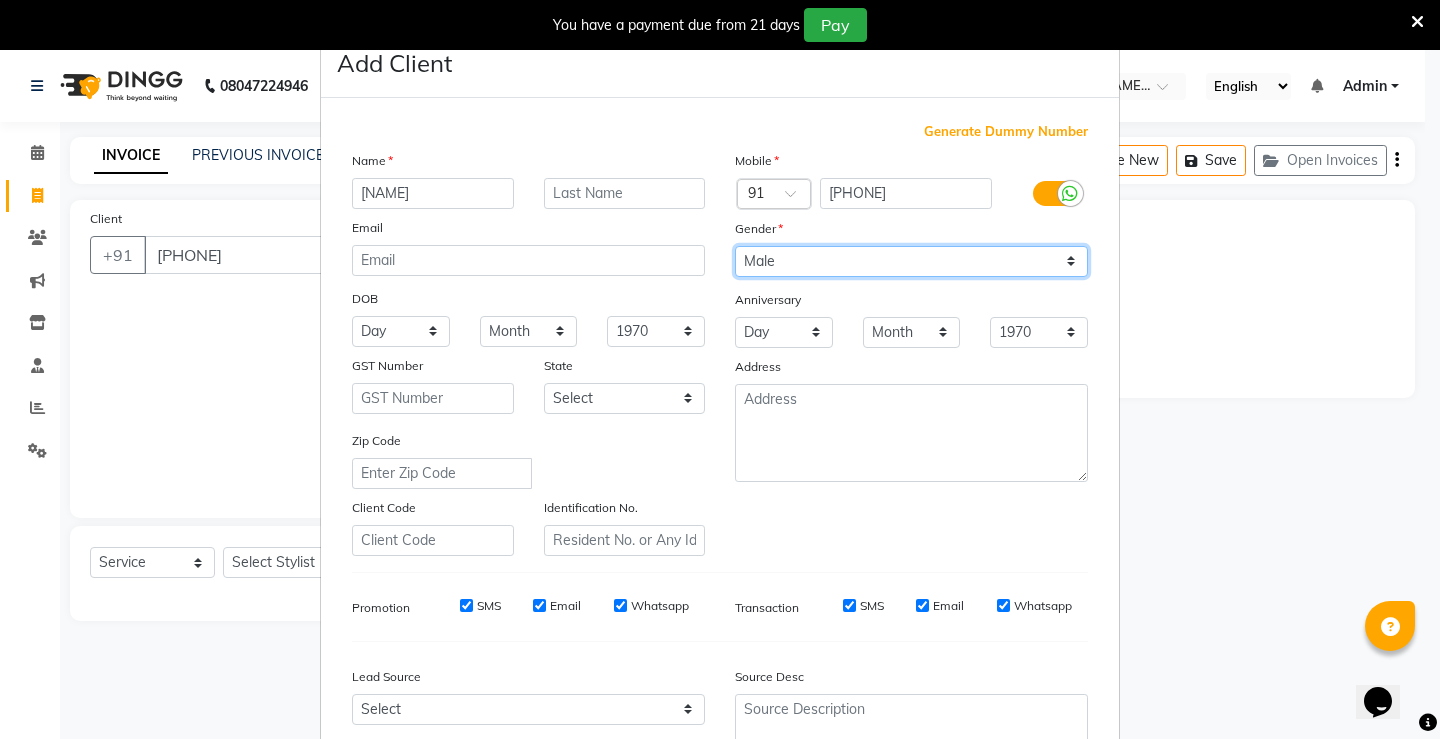 click on "Select Male Female Other Prefer Not To Say" at bounding box center (911, 261) 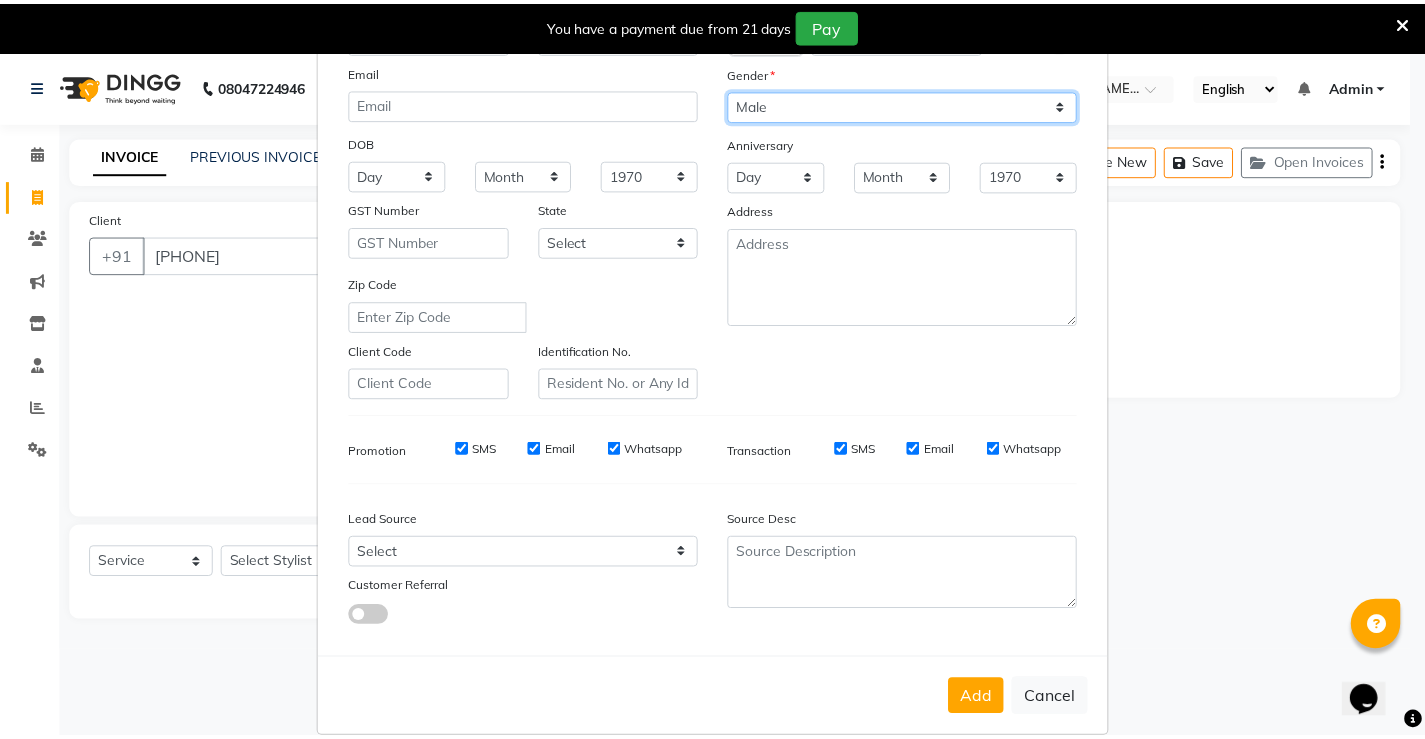 scroll, scrollTop: 184, scrollLeft: 0, axis: vertical 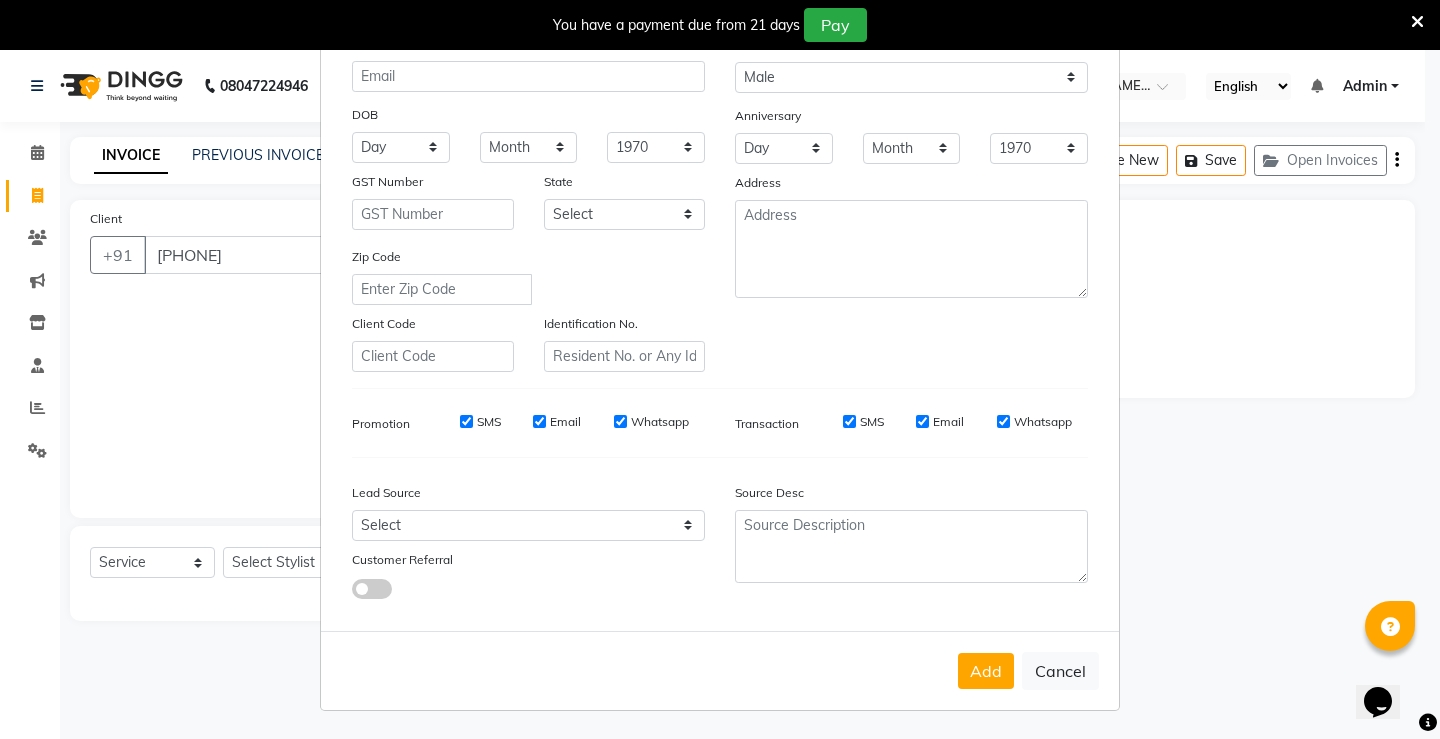drag, startPoint x: 1000, startPoint y: 675, endPoint x: 425, endPoint y: 475, distance: 608.7898 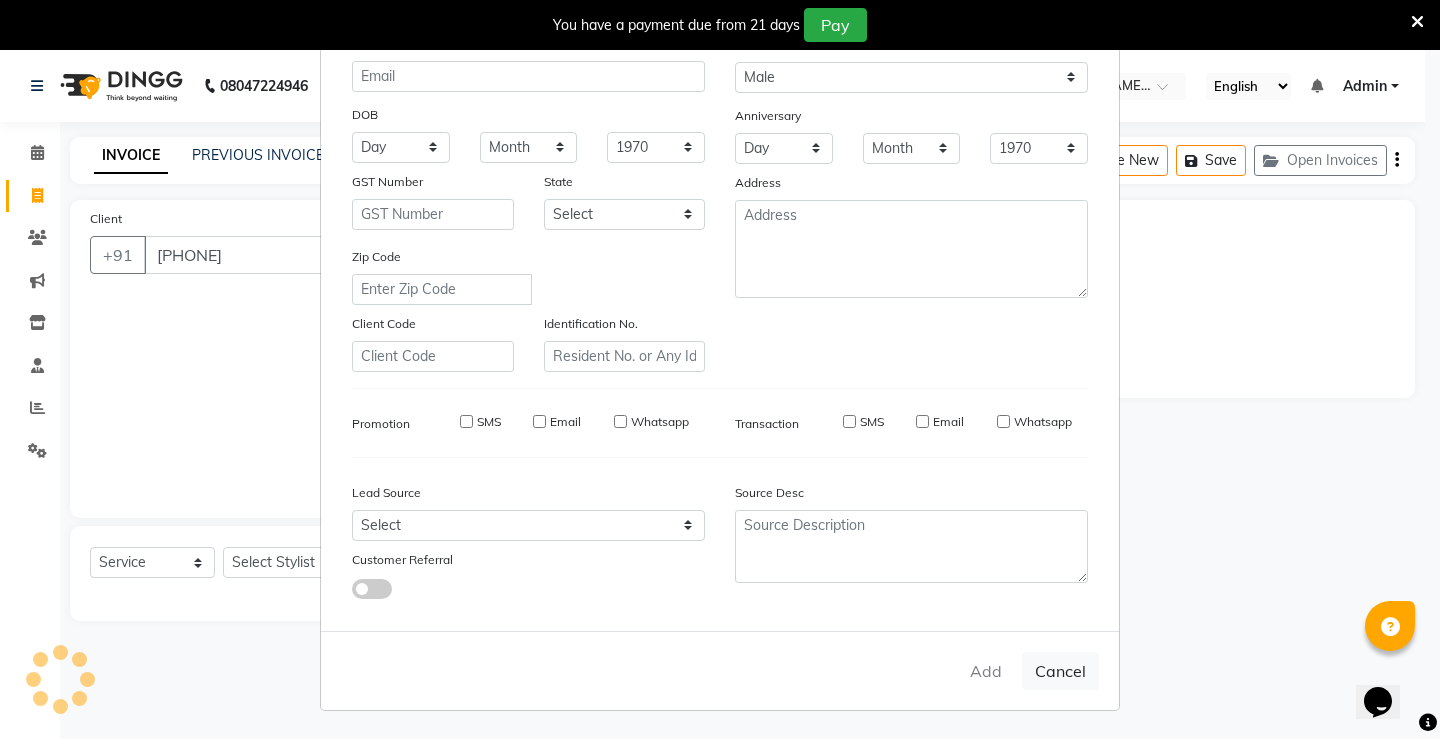 type 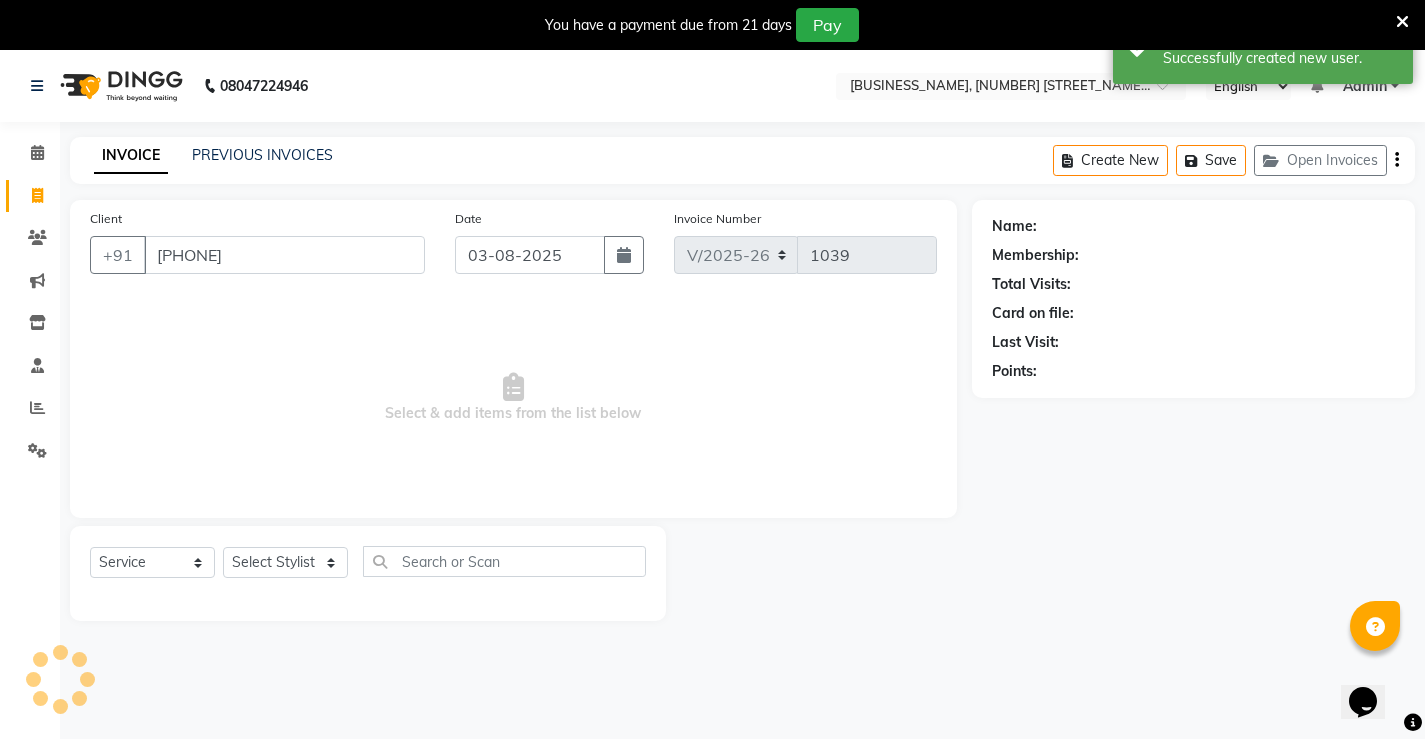click on "Select & add items from the list below" at bounding box center [513, 398] 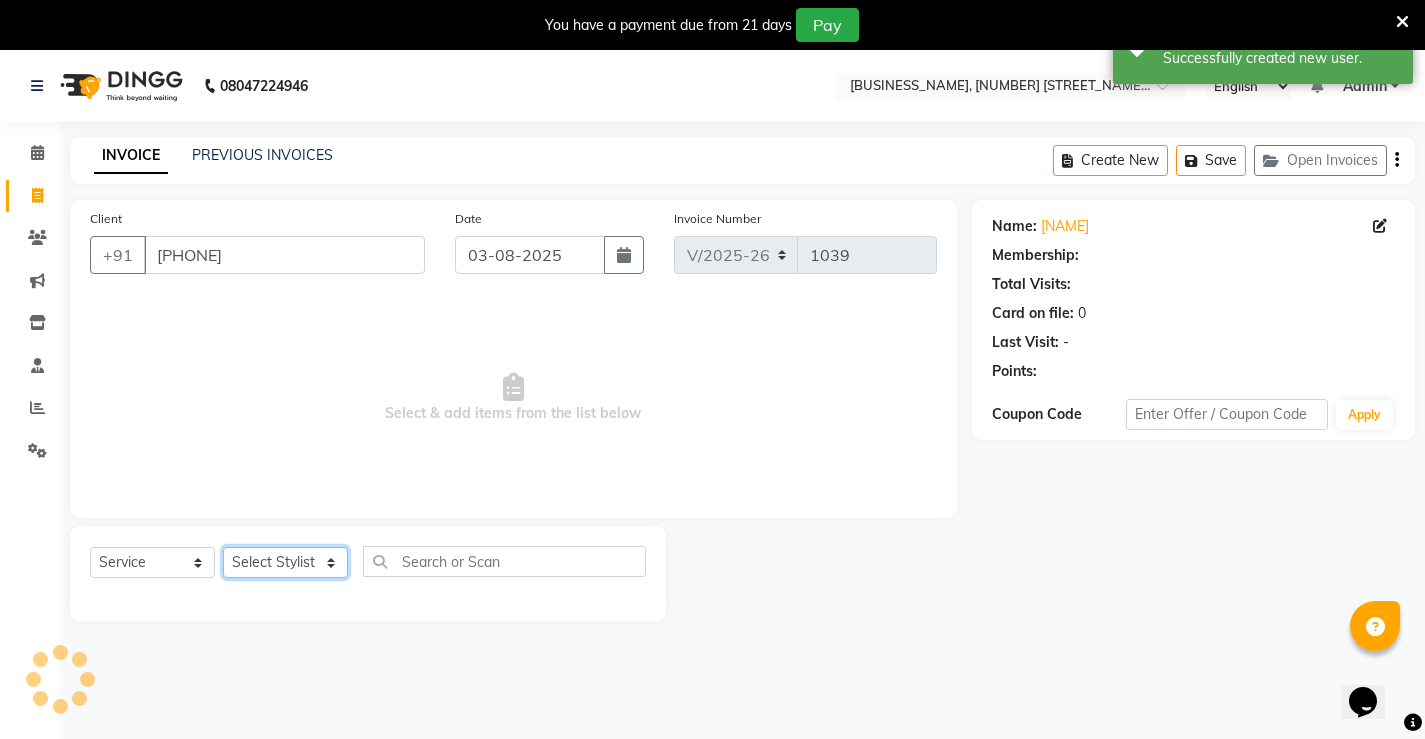 click on "Select Stylist [PERSON] [PERSON] [PERSON] [PERSON] [PERSON] [PERSON] [PERSON] [PERSON] [PERSON] [PERSON]" 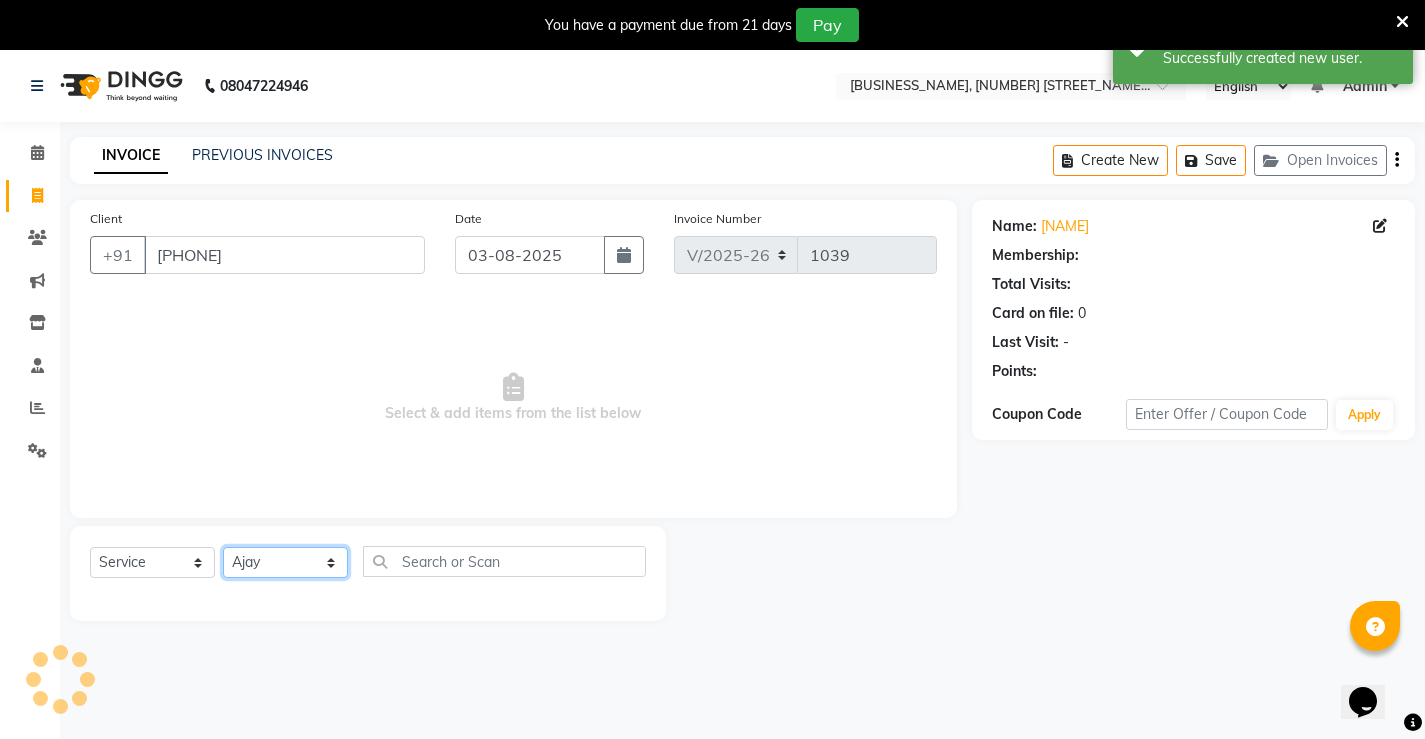 click on "Select Stylist [PERSON] [PERSON] [PERSON] [PERSON] [PERSON] [PERSON] [PERSON] [PERSON] [PERSON] [PERSON]" 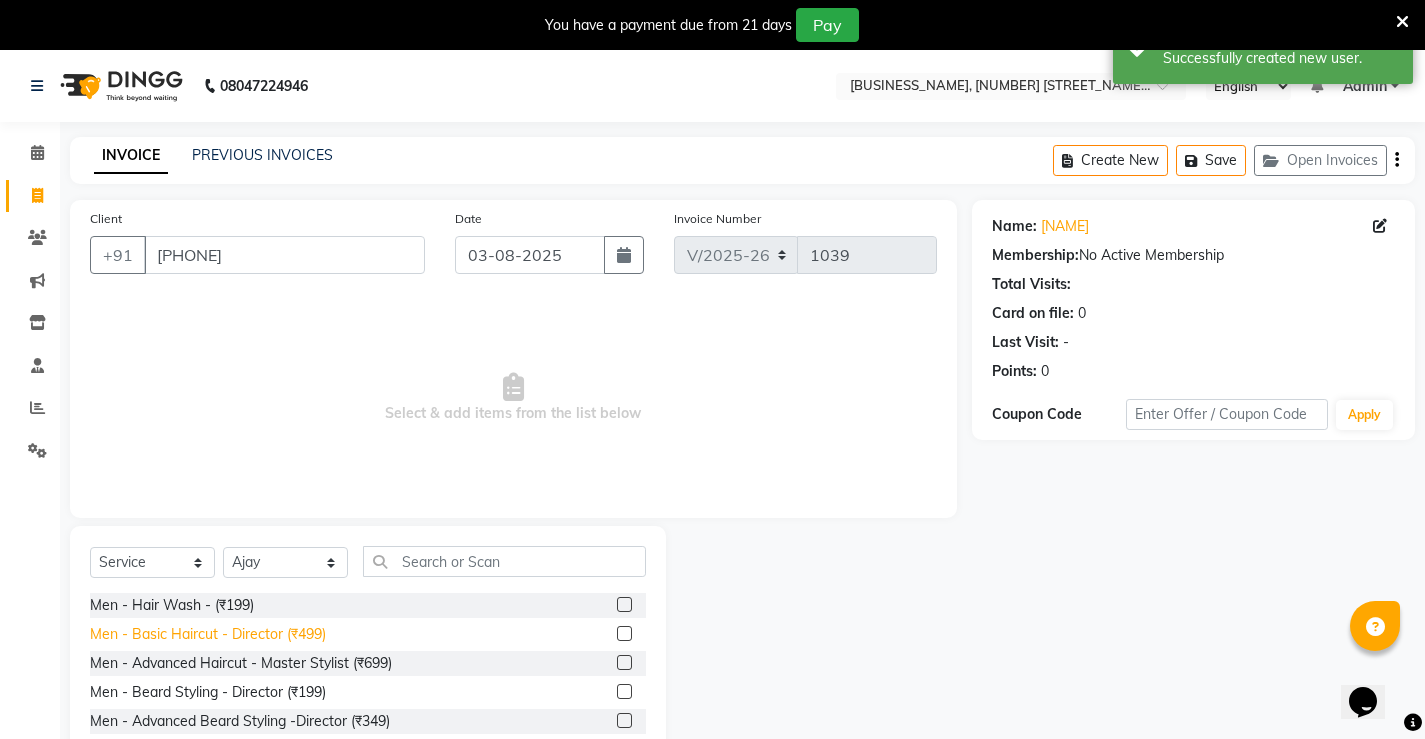 click on "Men - Basic Haircut - Director (₹499)" 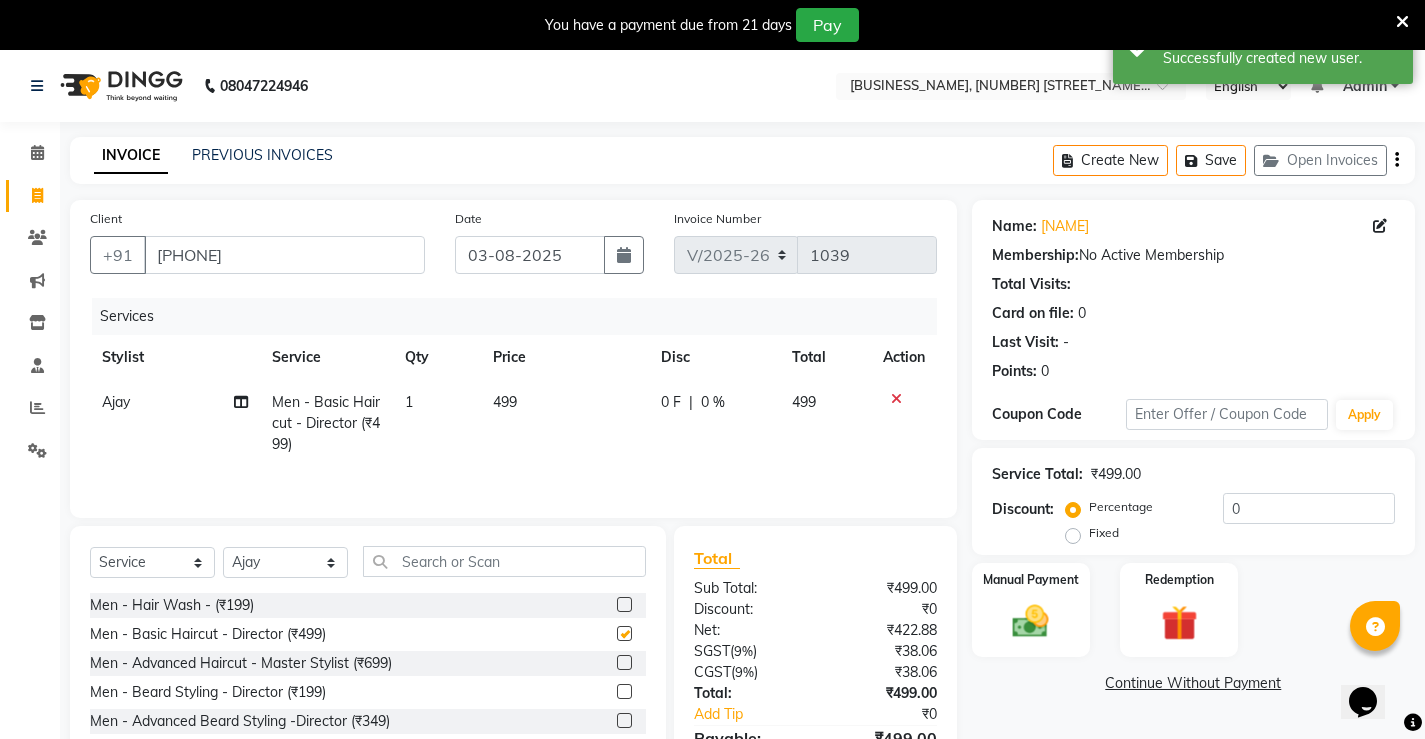 checkbox on "false" 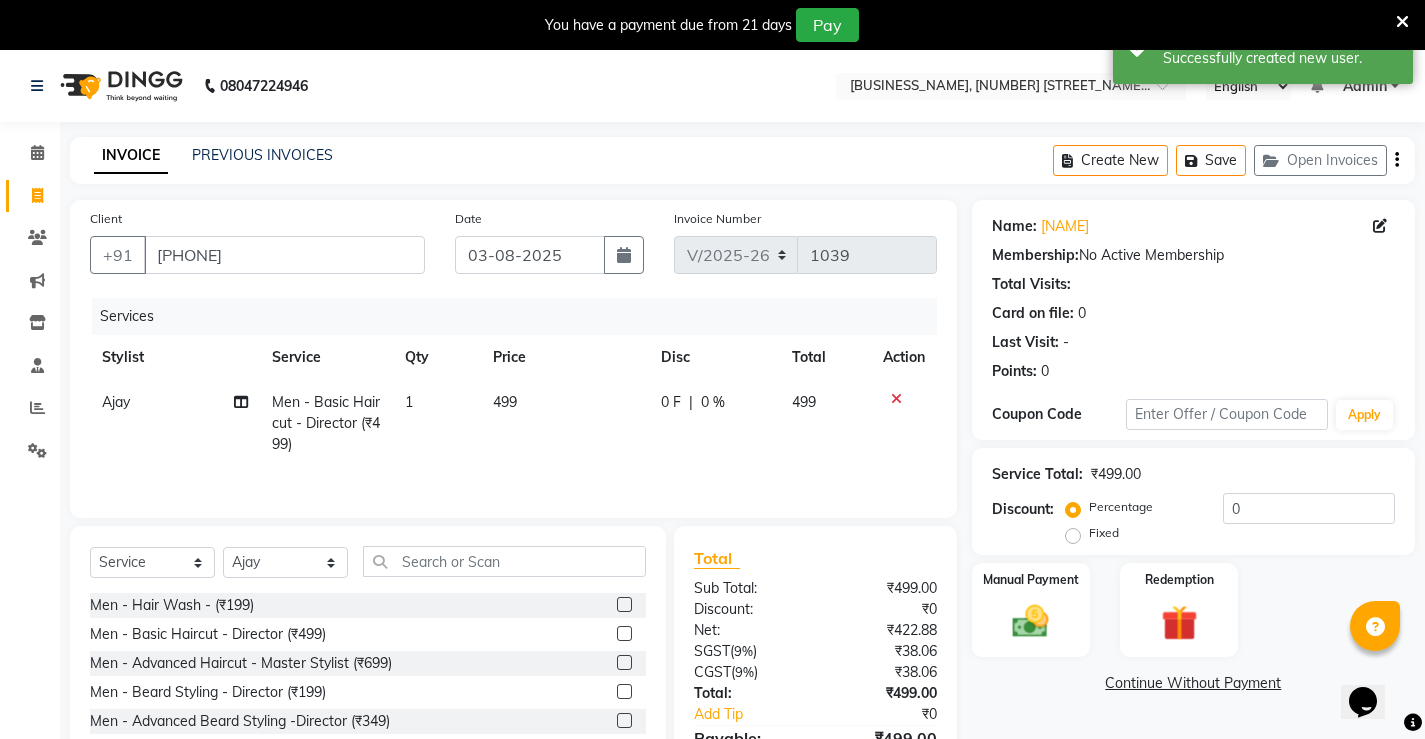 scroll, scrollTop: 112, scrollLeft: 0, axis: vertical 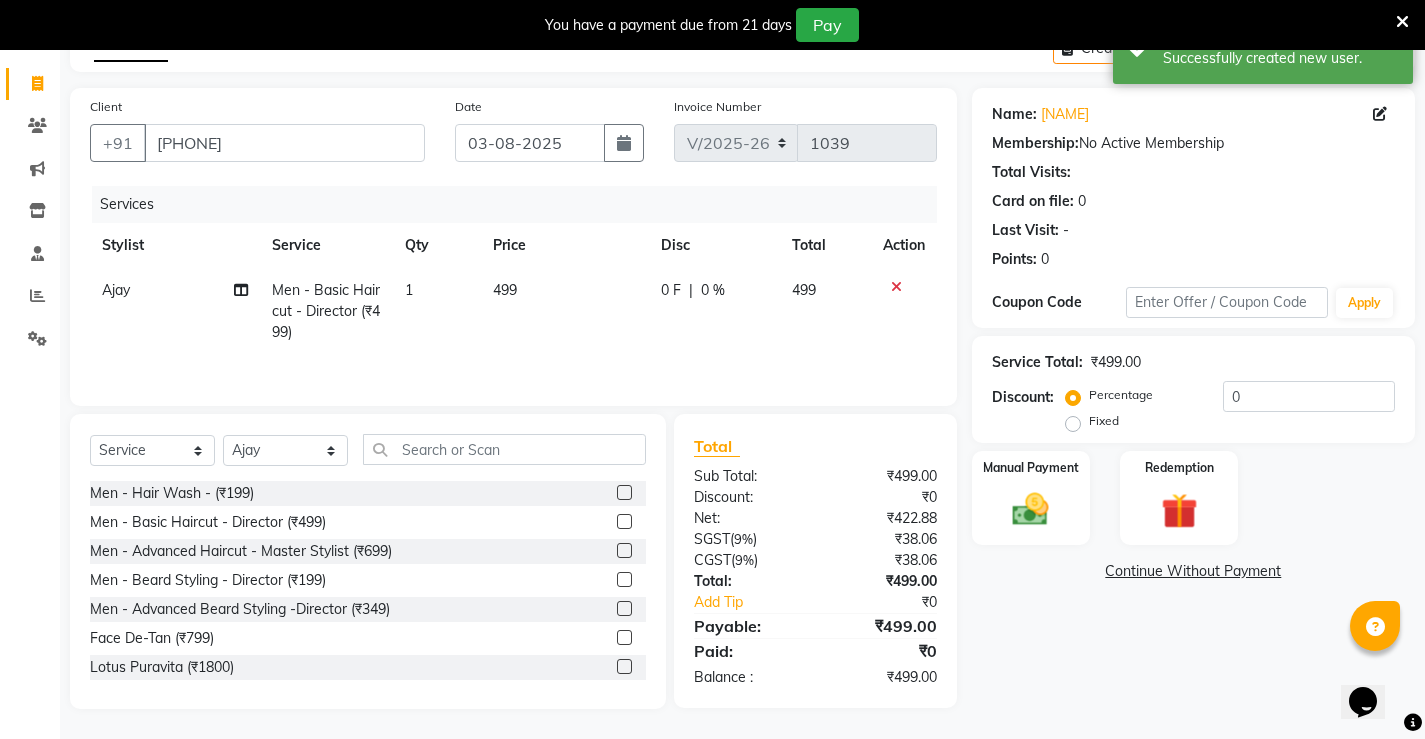 click on "0 %" 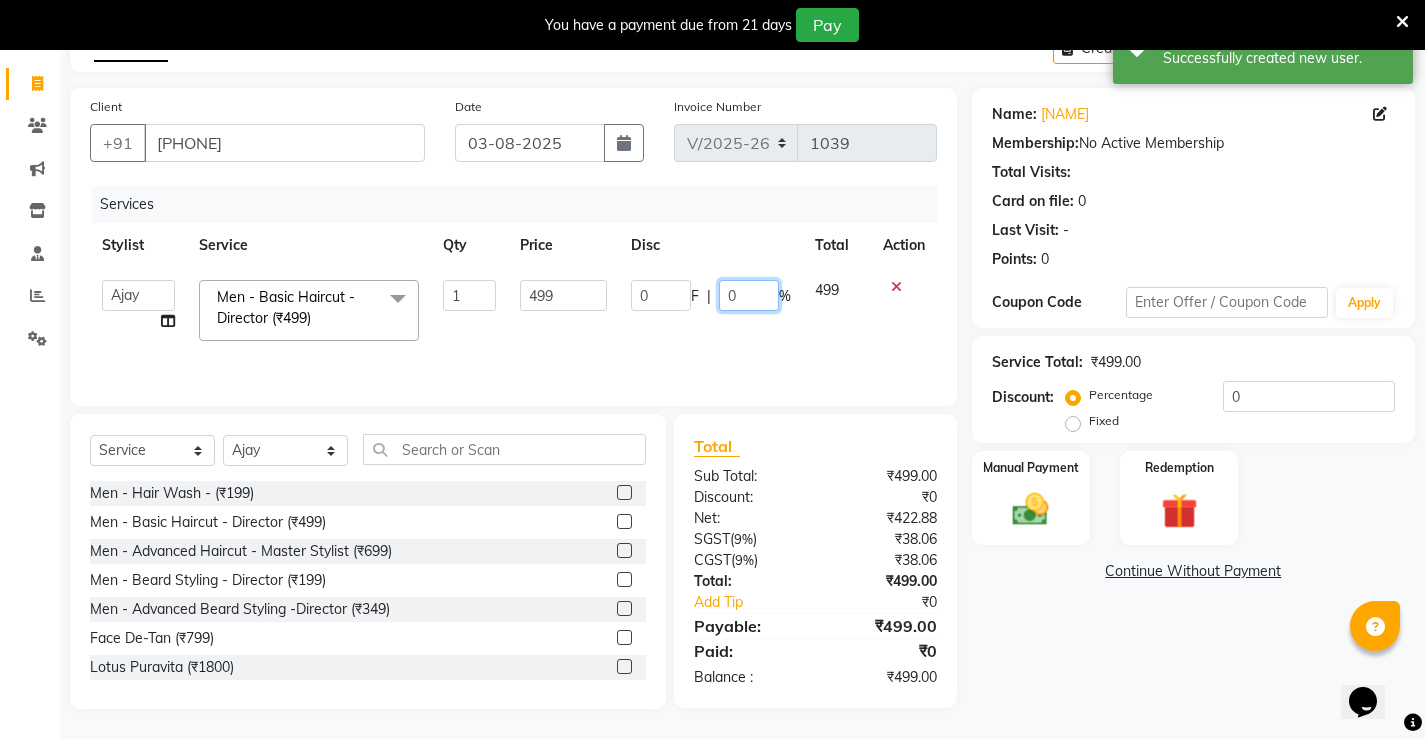 click on "0" 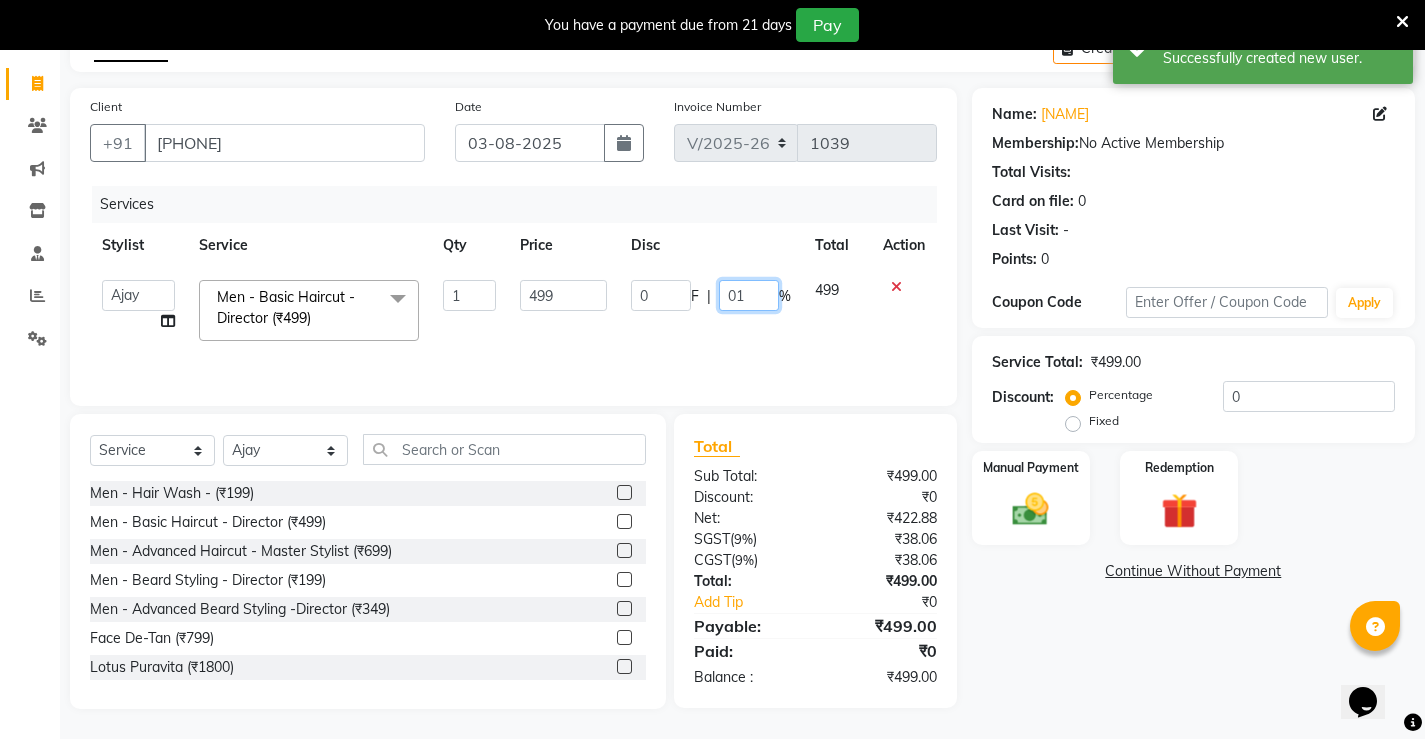 type on "0" 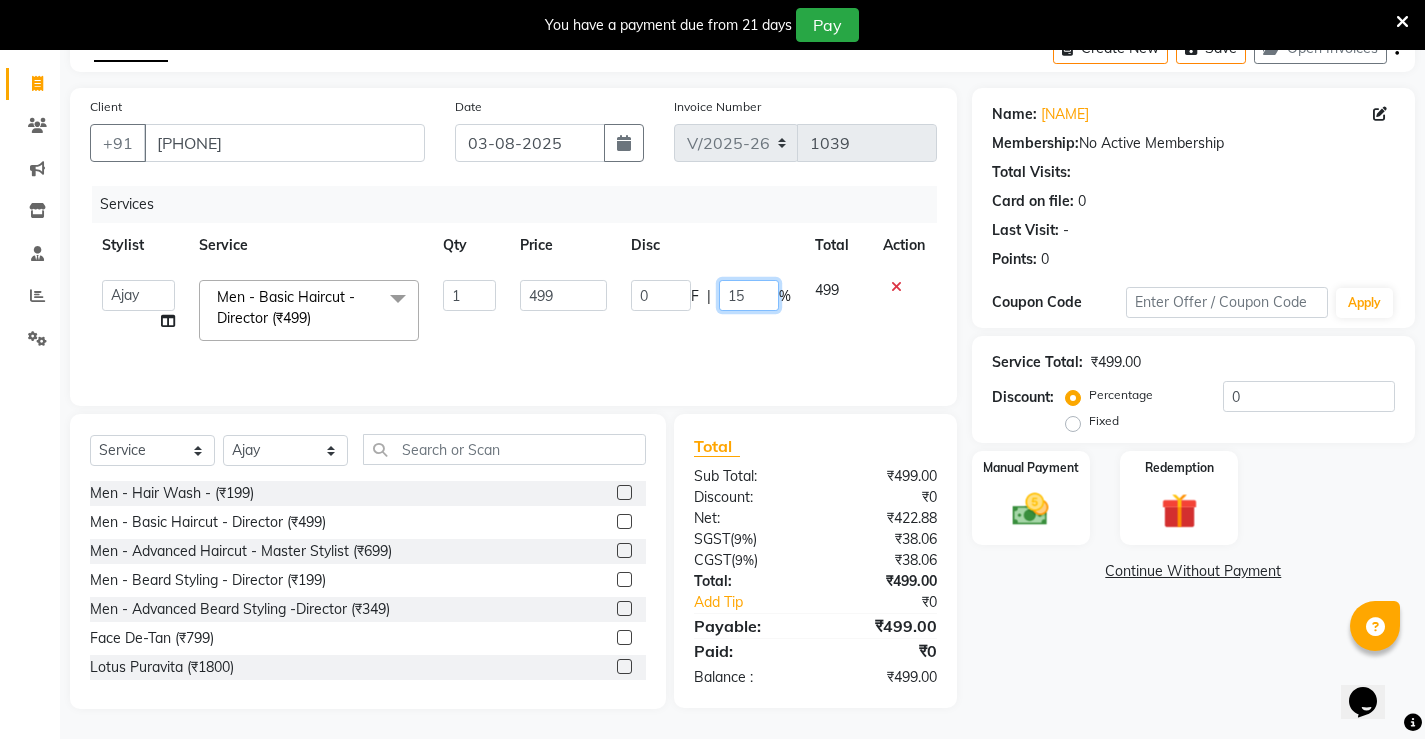 type on "150" 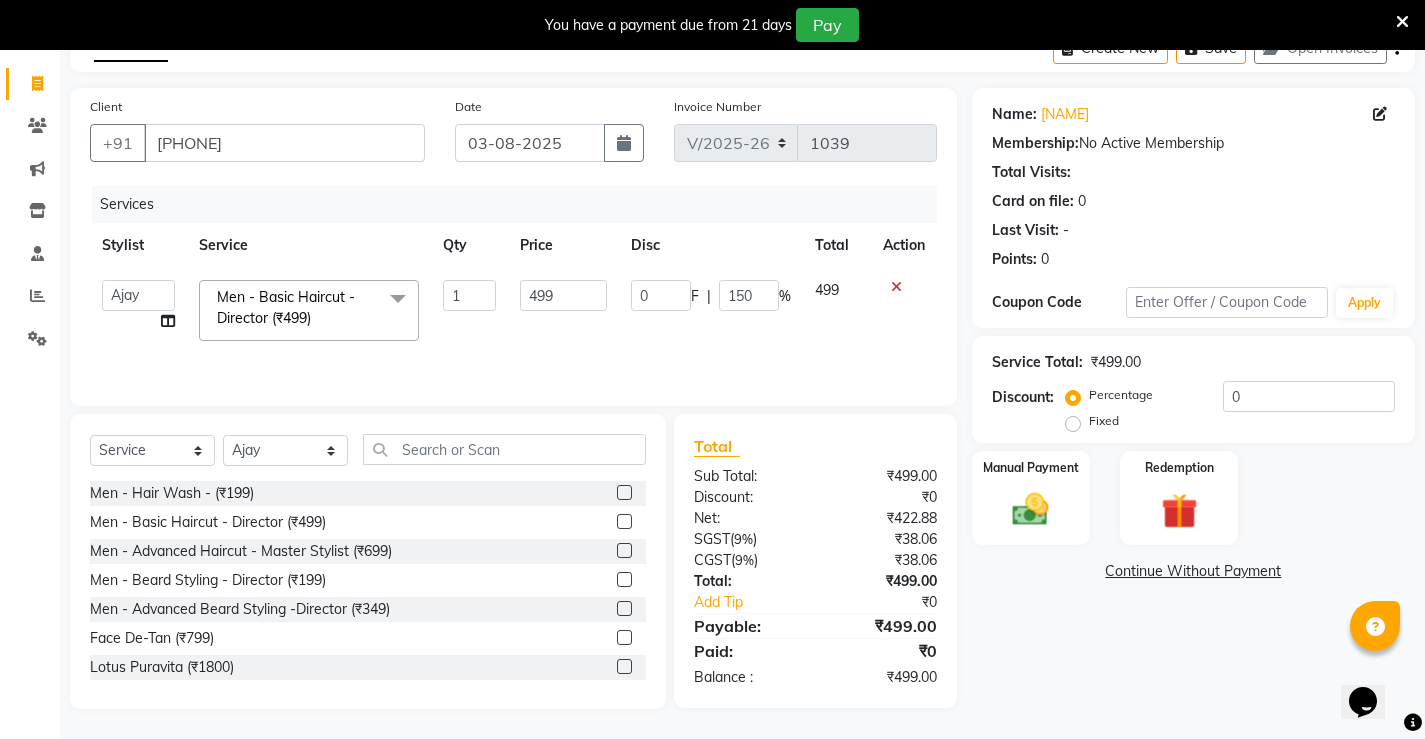 click on "[NUMBER] | [PERCENTAGE]" 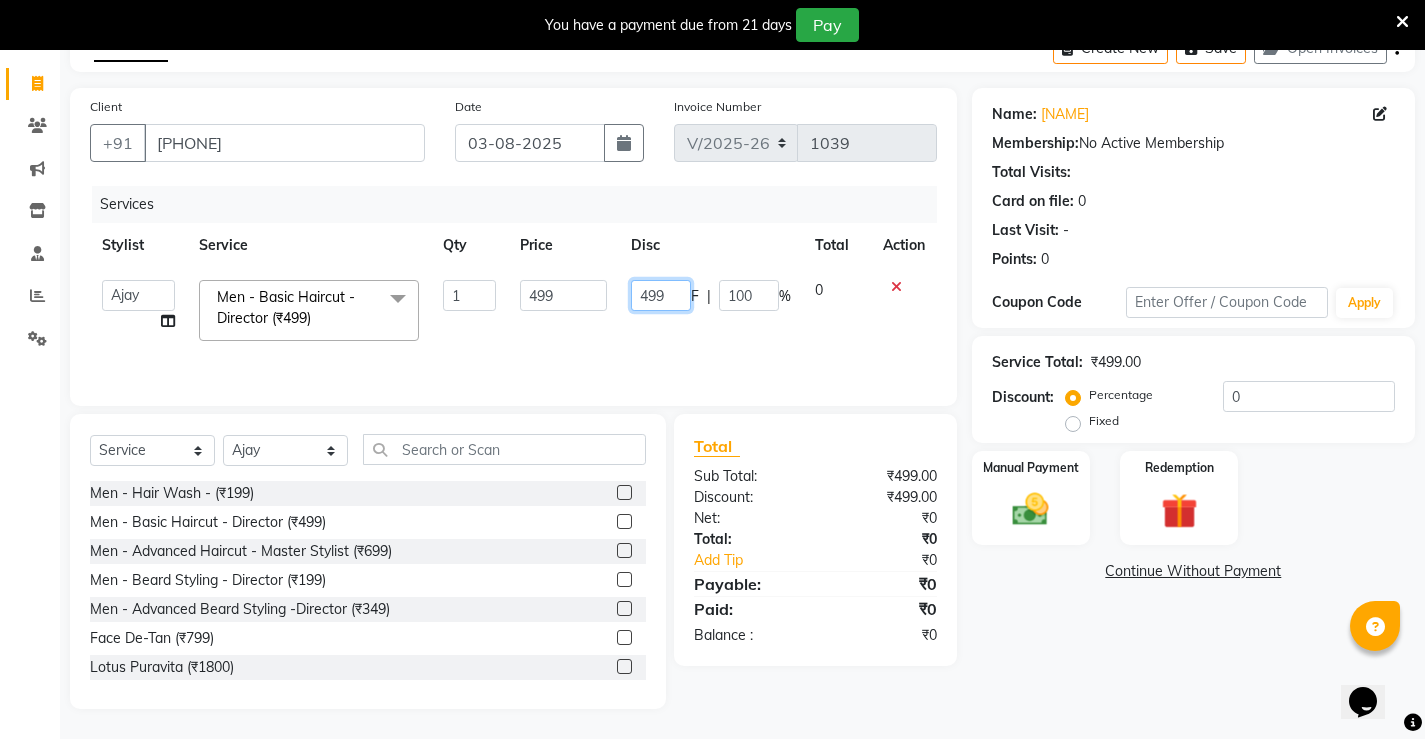 click on "499" 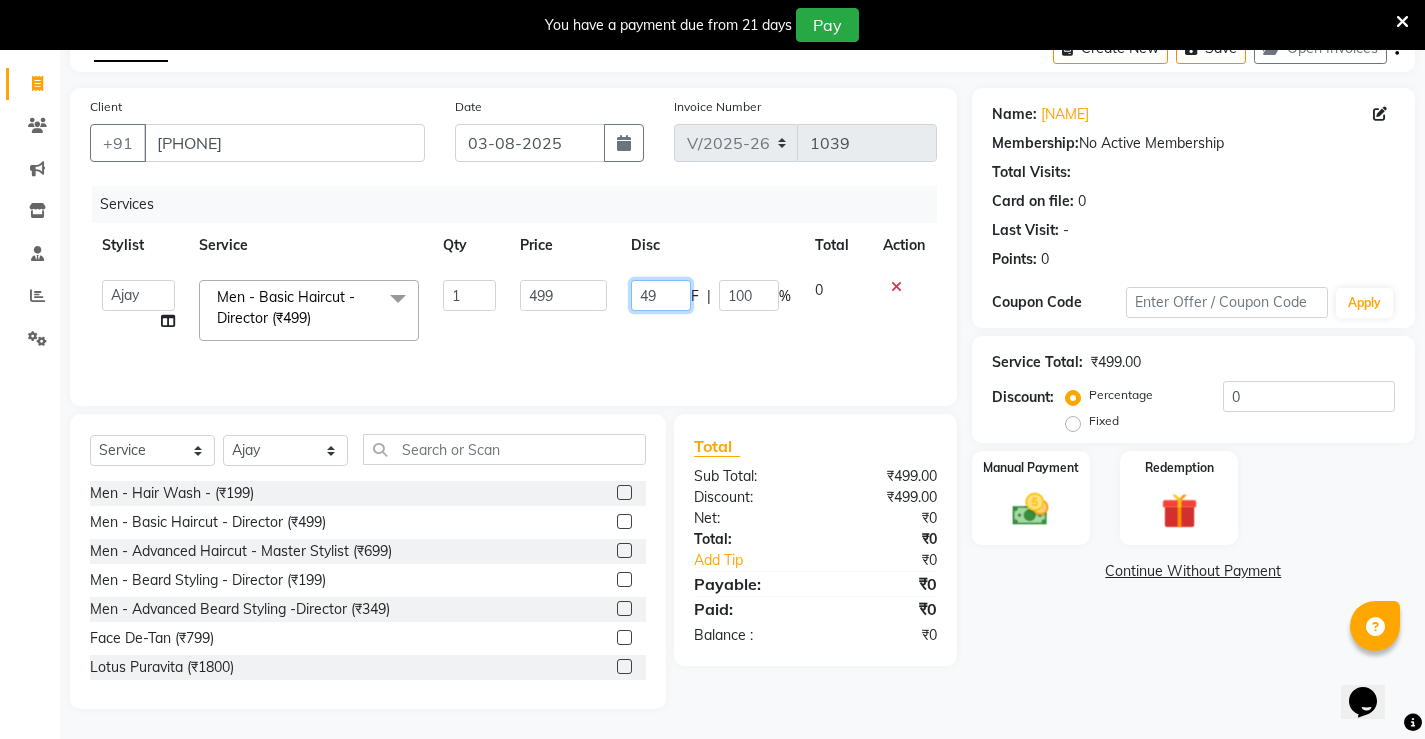 type on "4" 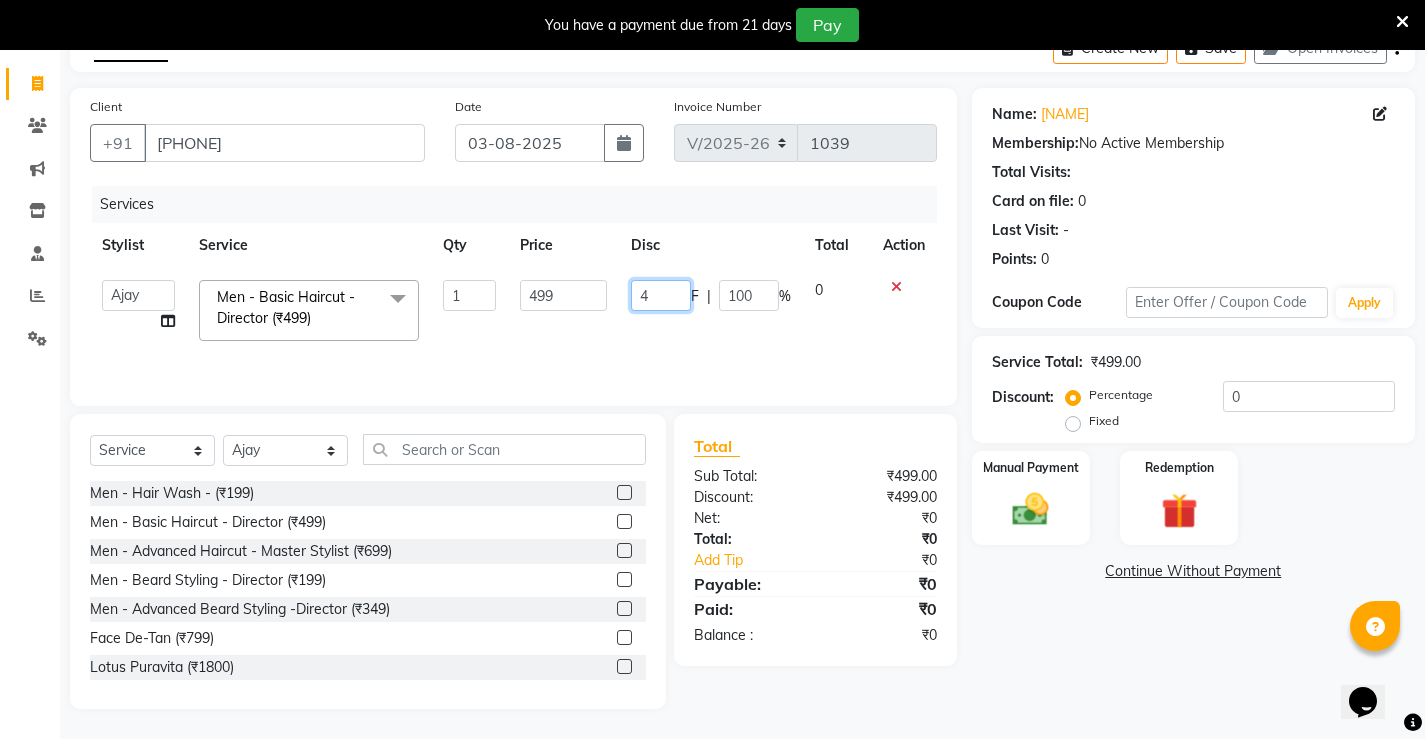 type 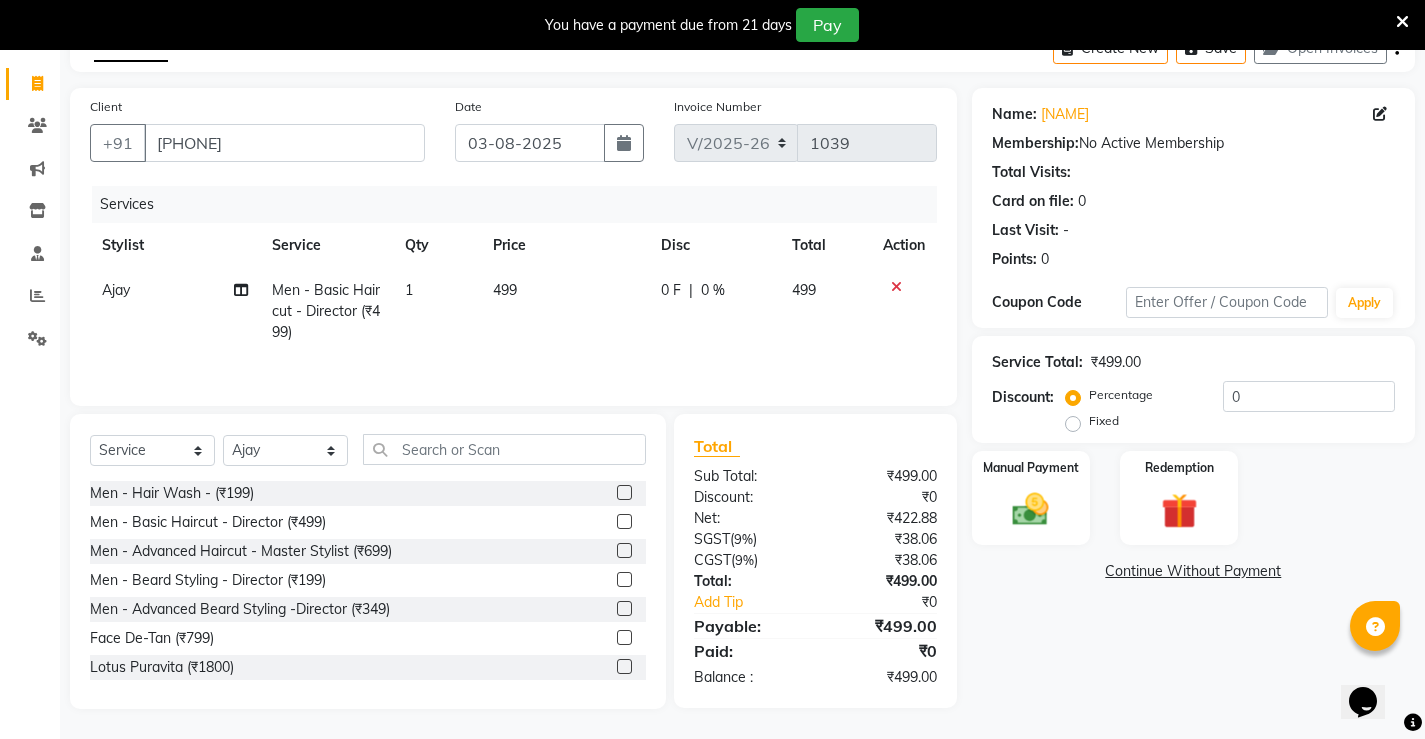 click 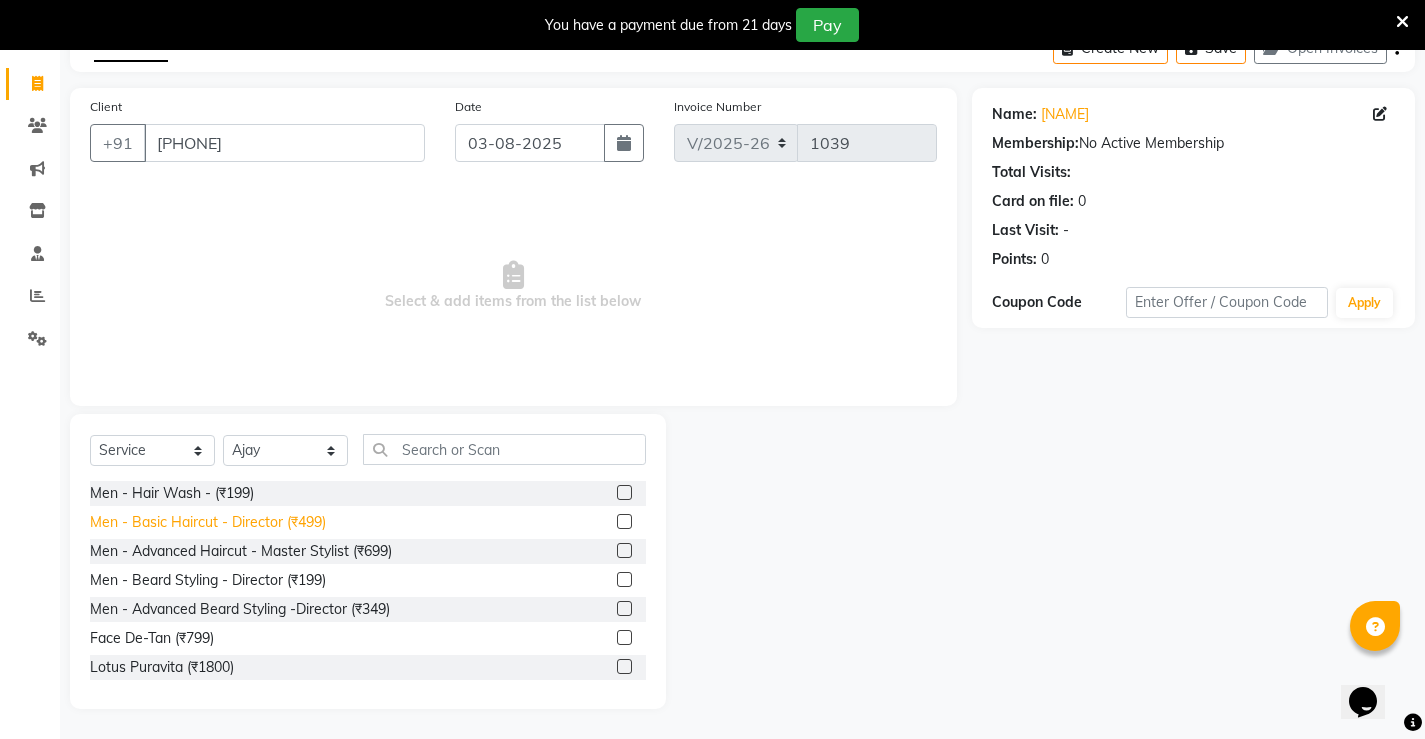 click on "Men - Basic Haircut - Director (₹499)" 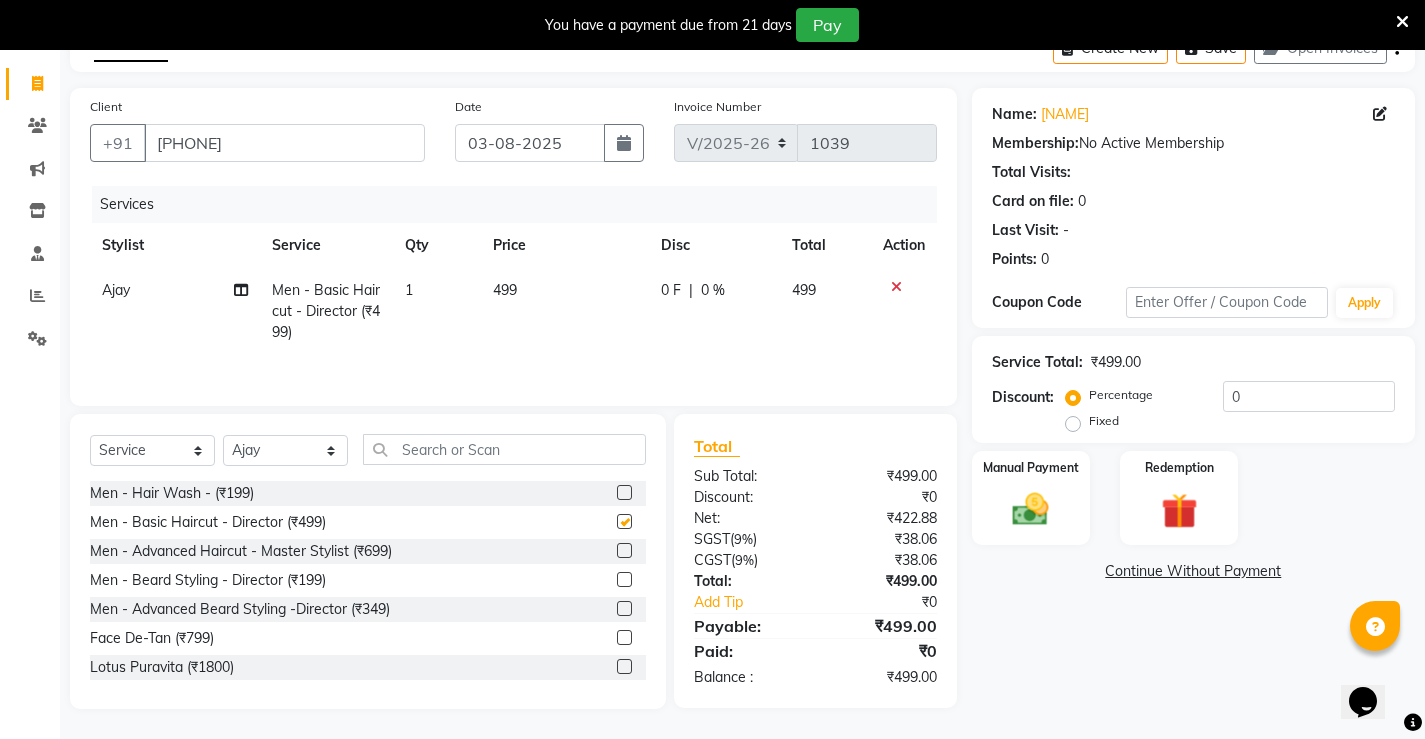 checkbox on "false" 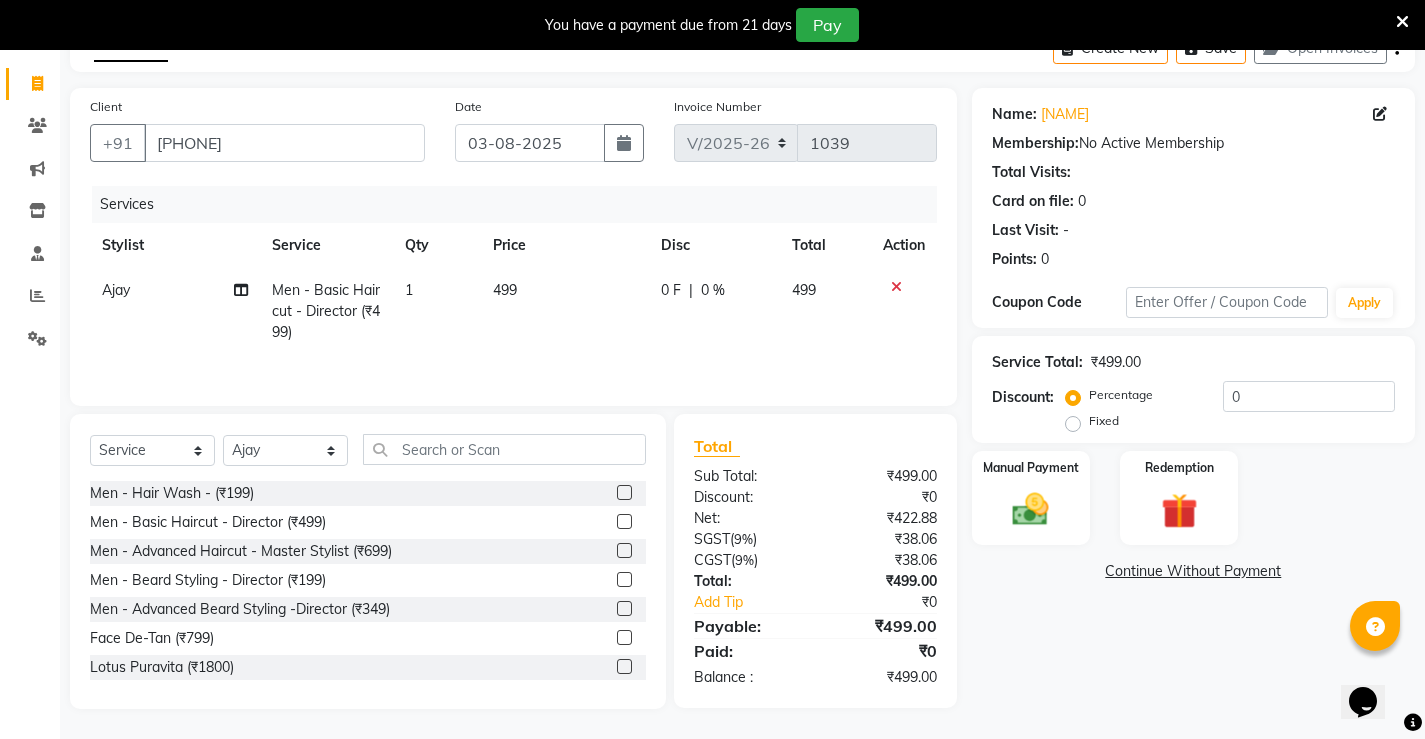 click on "499" 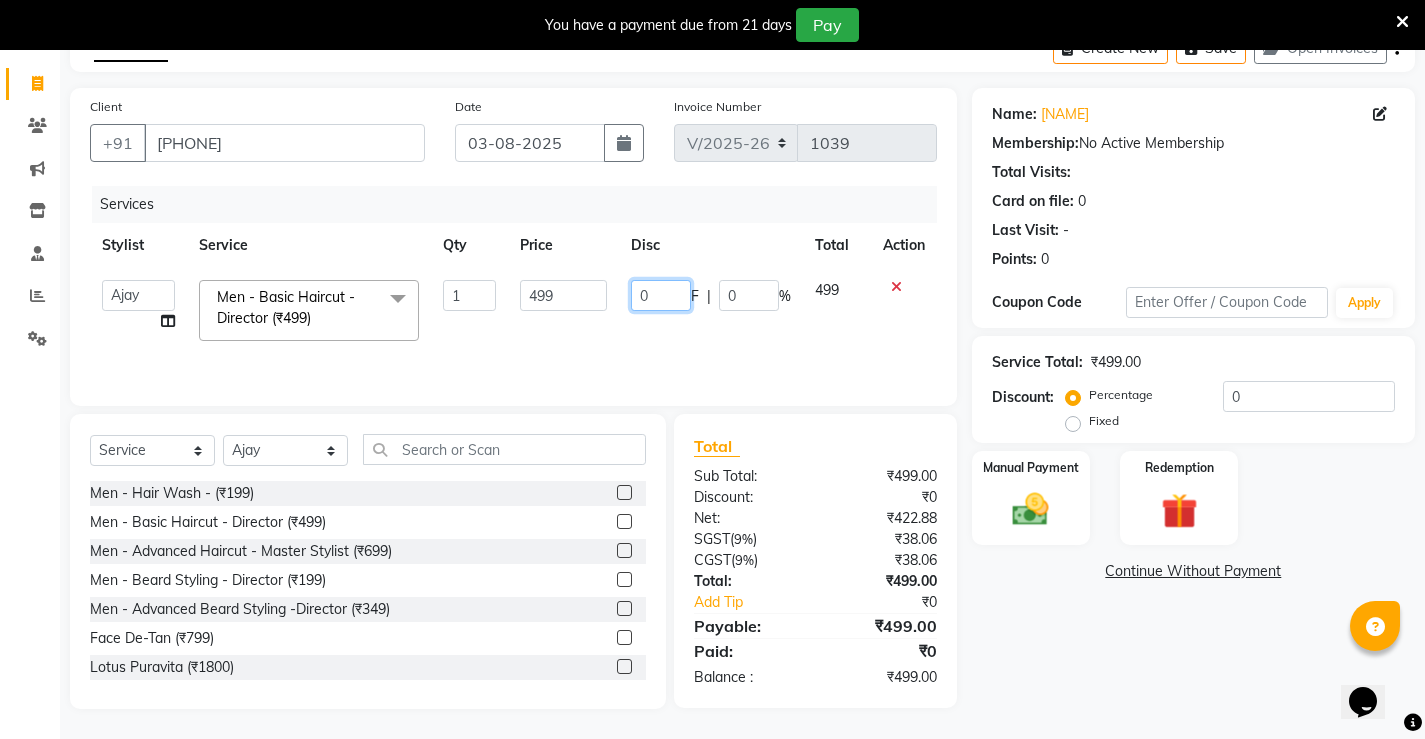 click on "0" 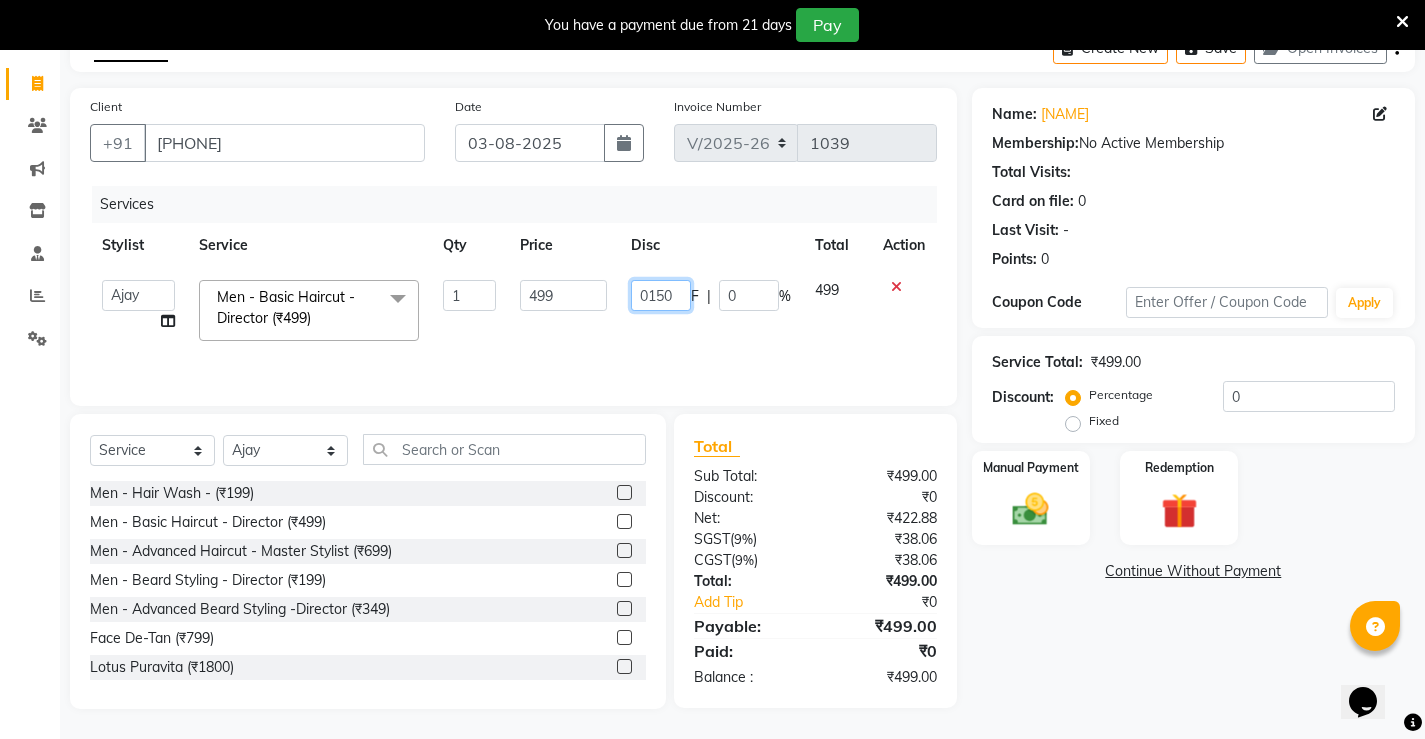 click on "0150" 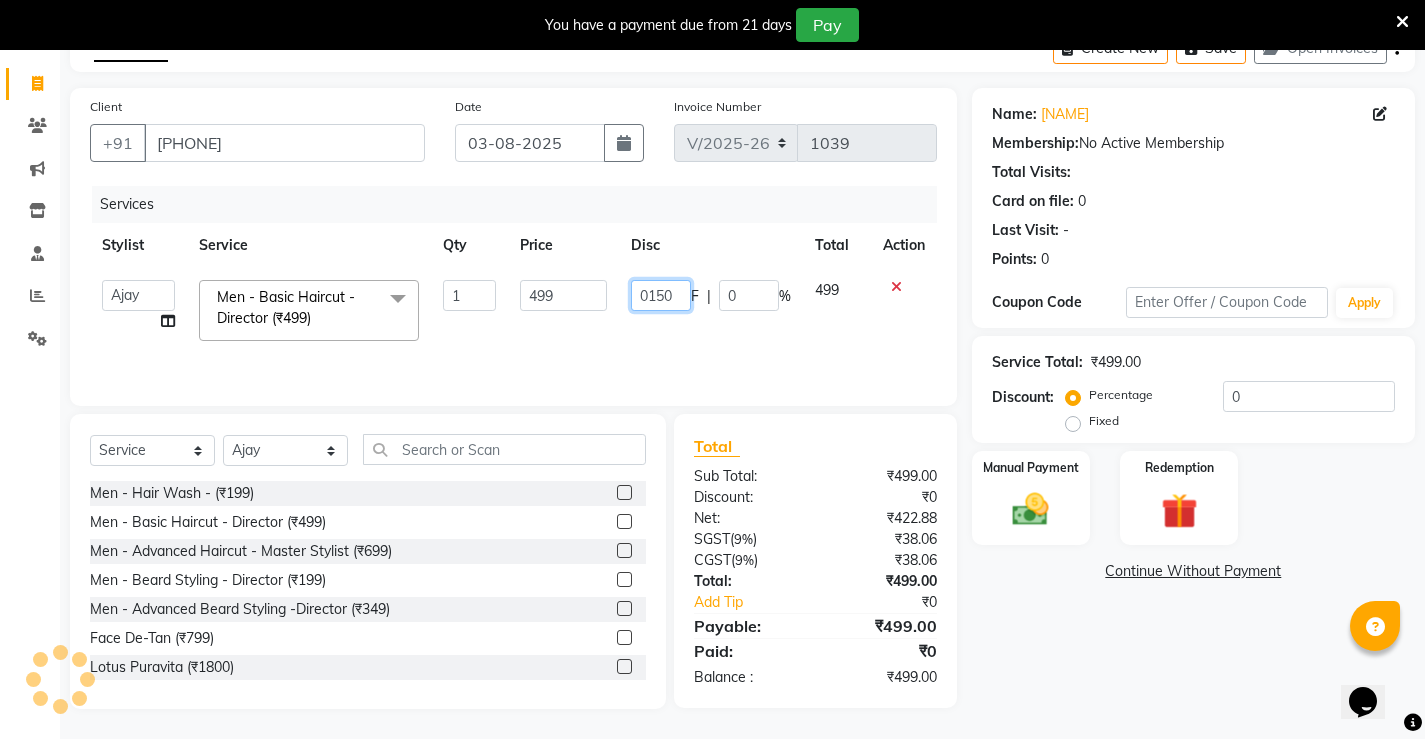 type on "150" 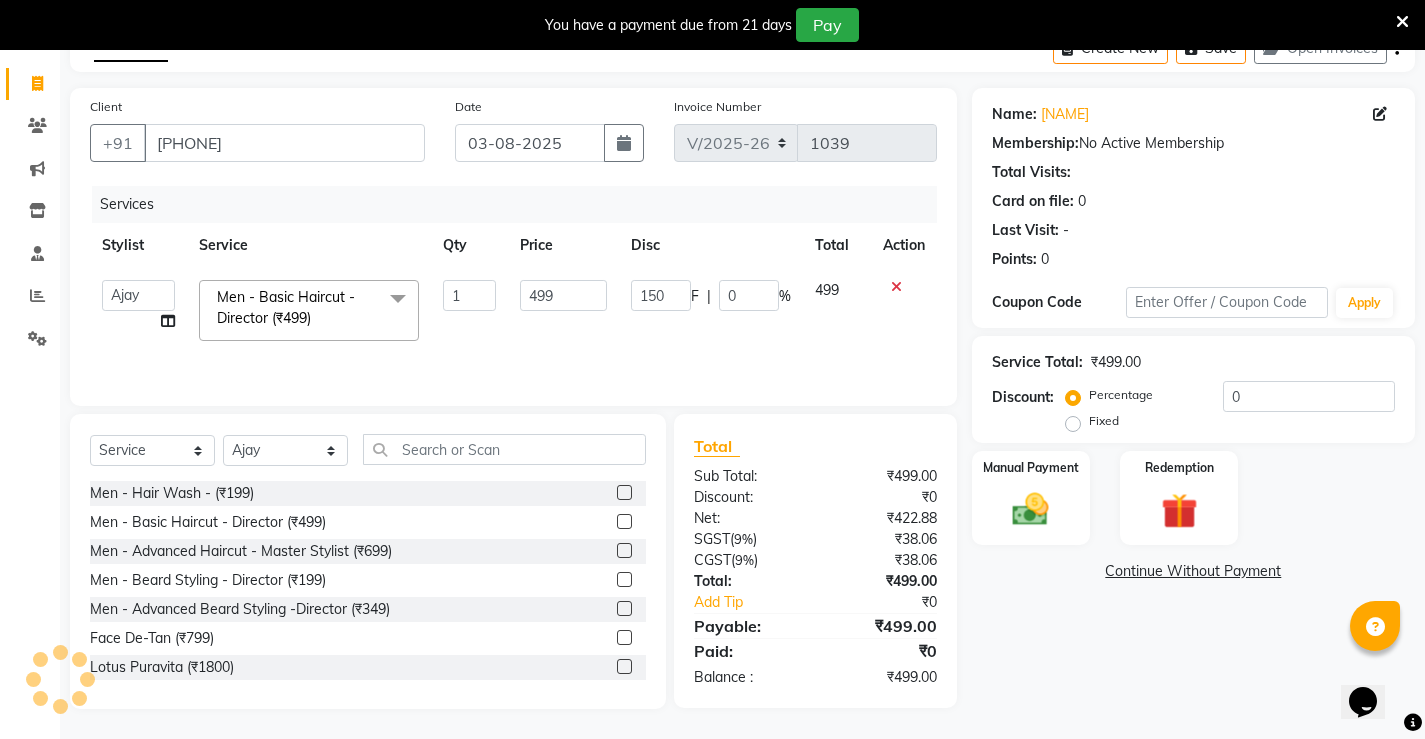click on "150 F | 0 %" 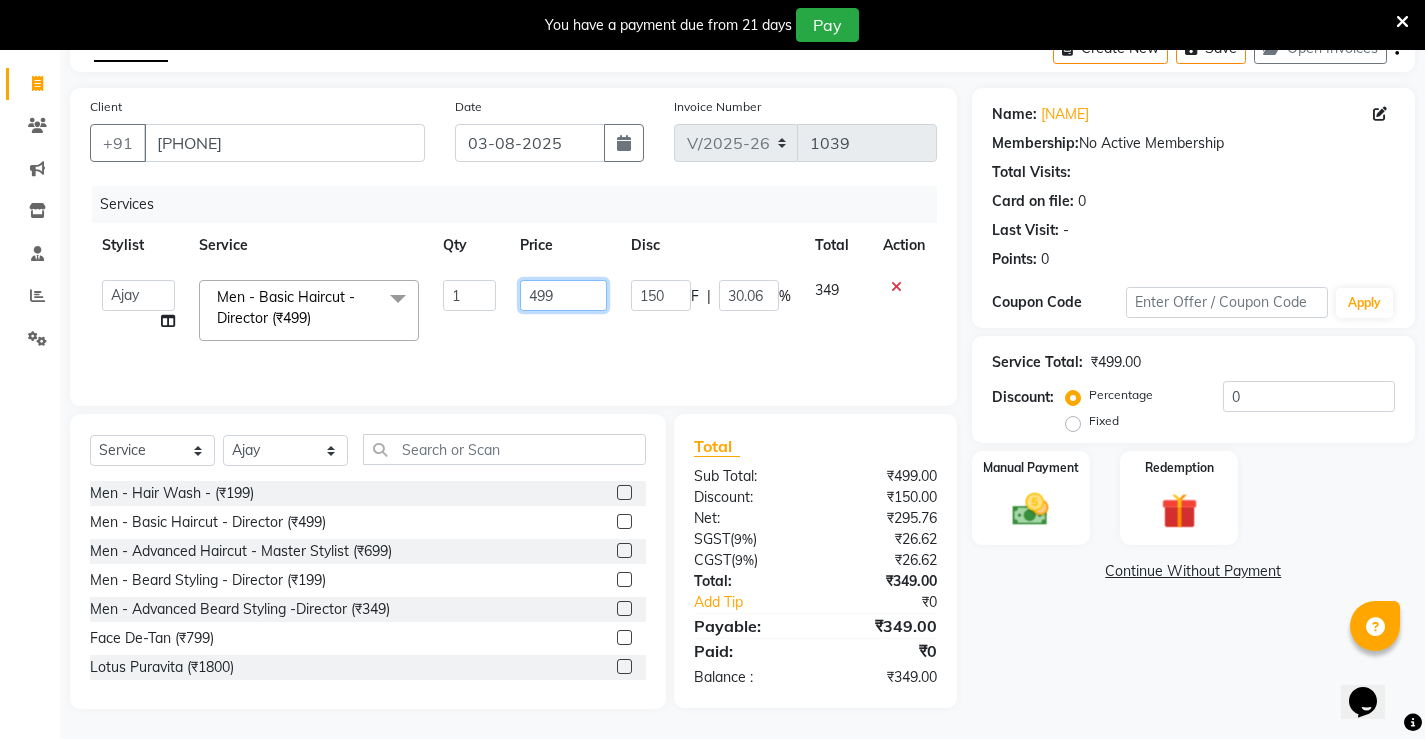 click on "499" 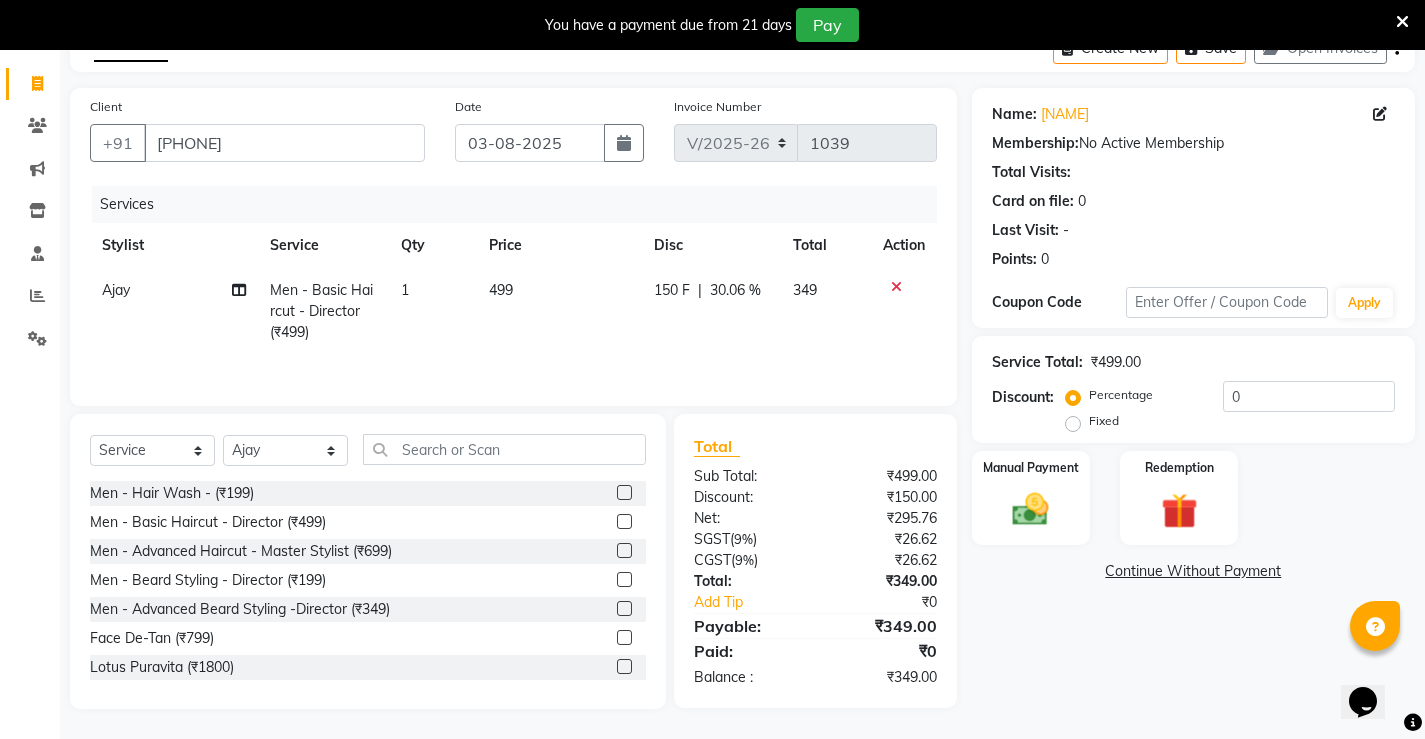 click on "150 F" 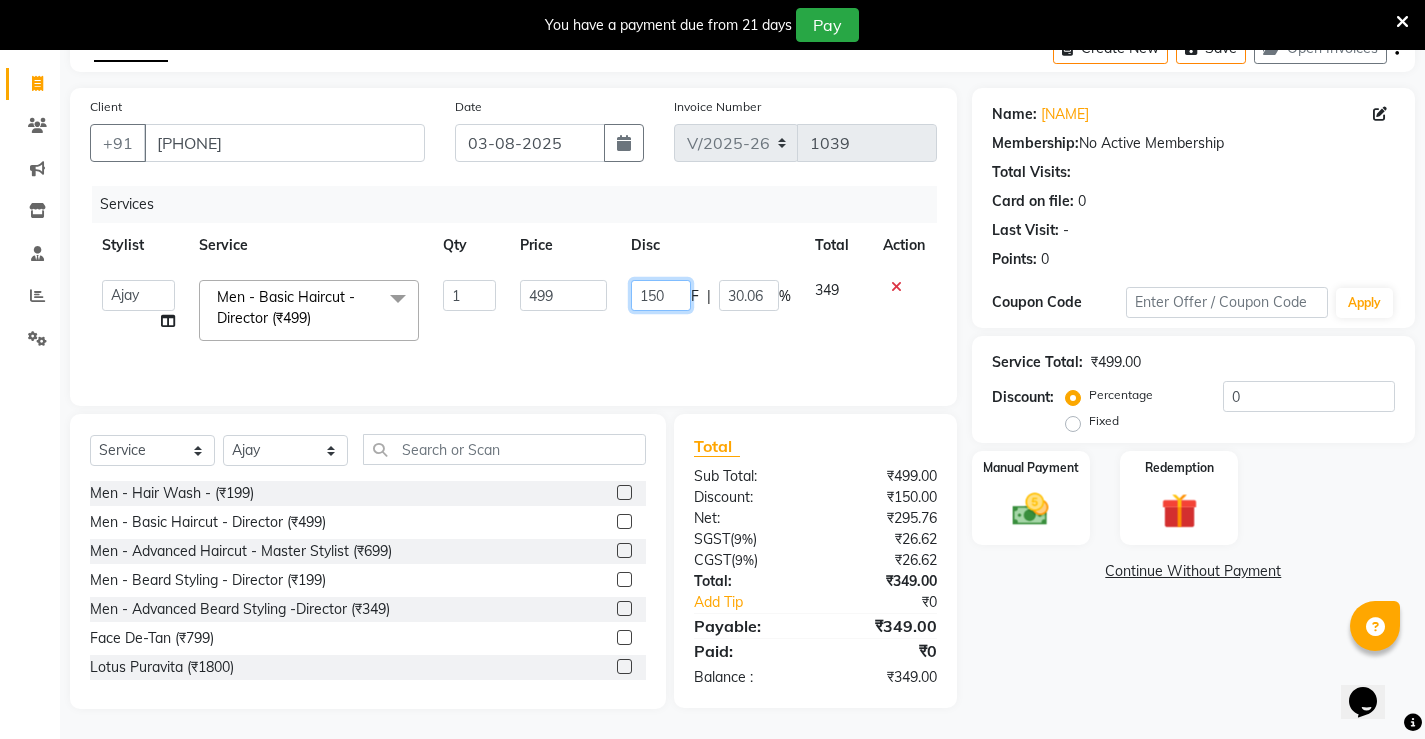 click on "150" 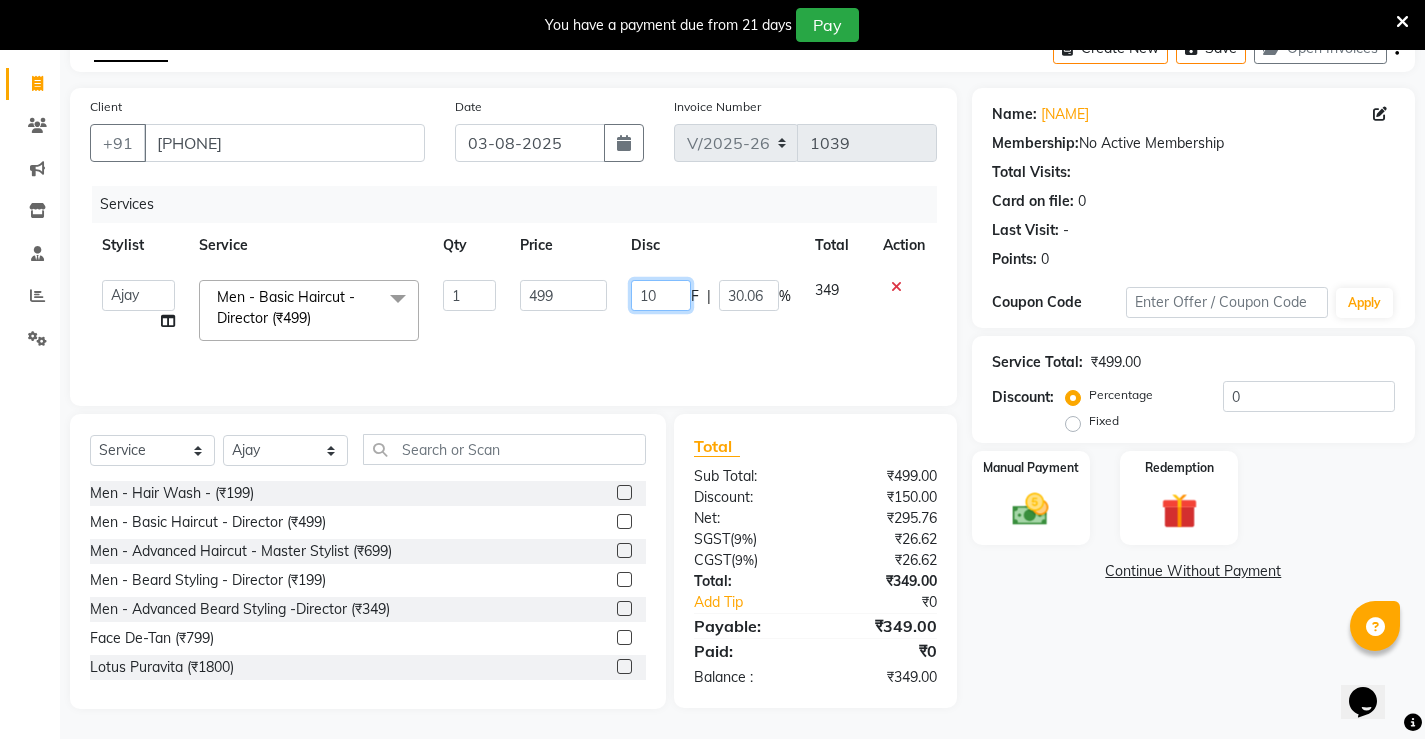 click on "10" 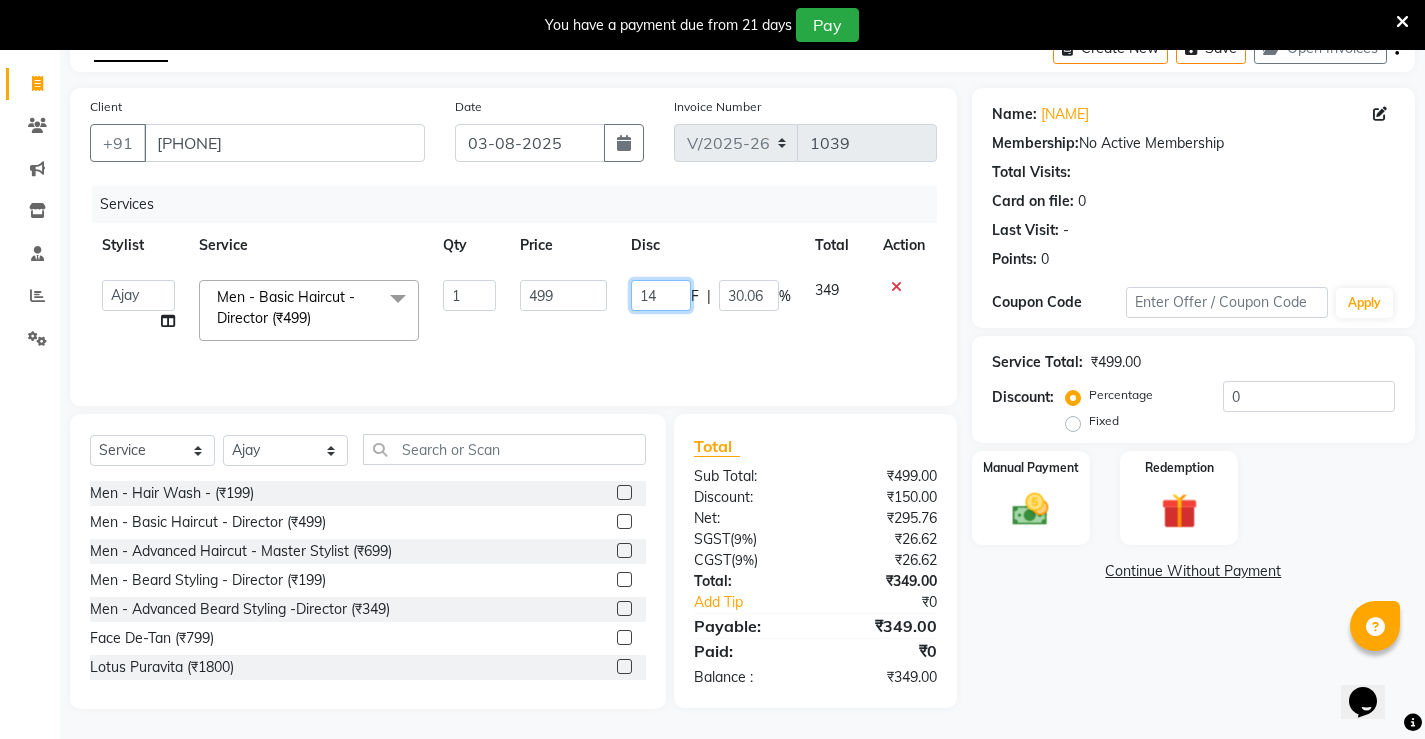 type on "149" 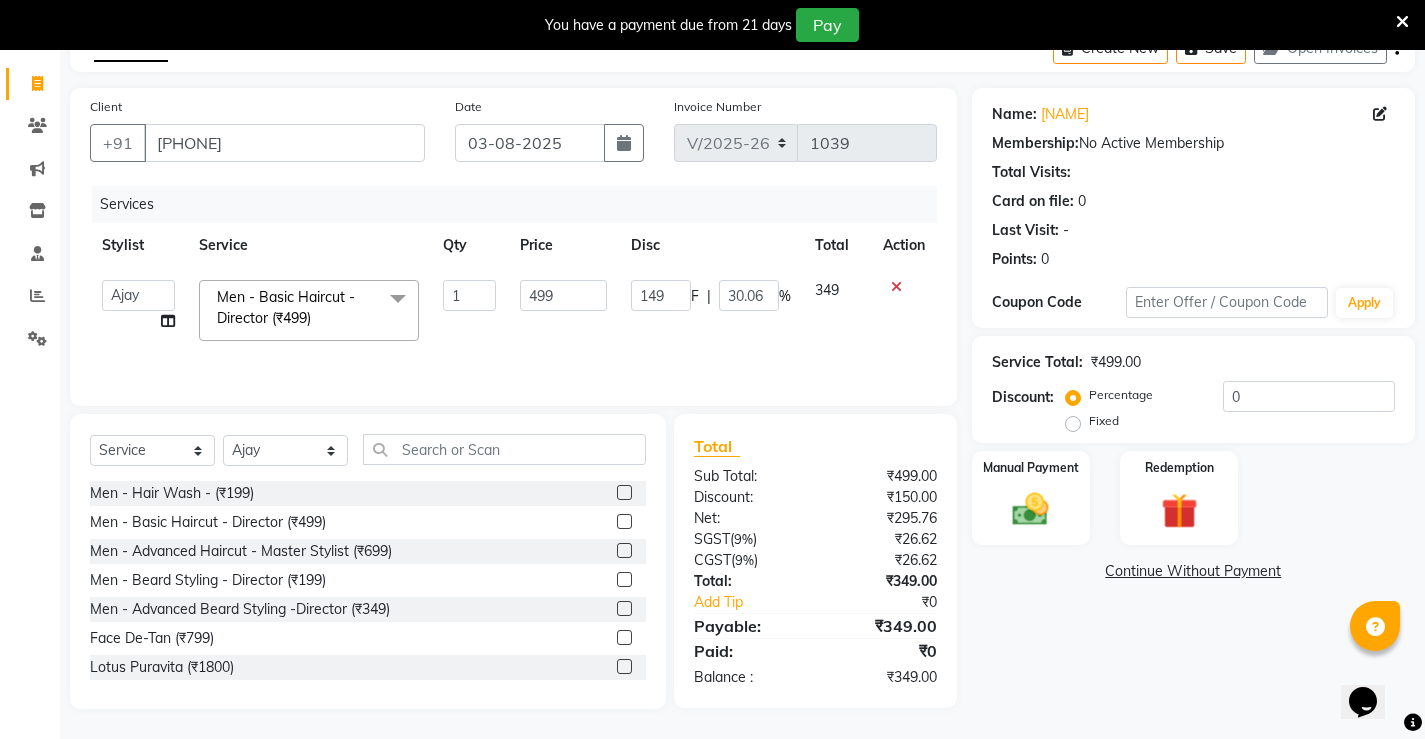 click on "[NUMBER] | [PERCENTAGE]" 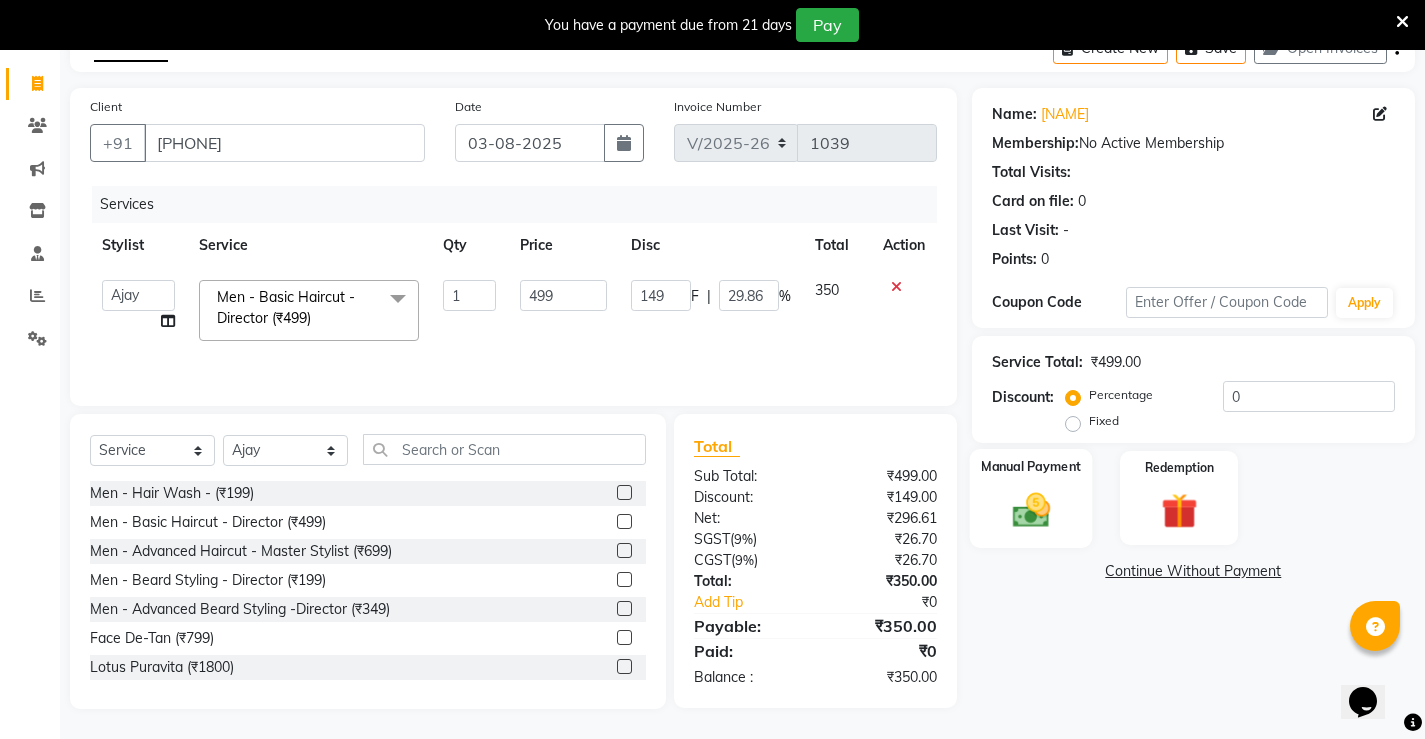 click on "Manual Payment" 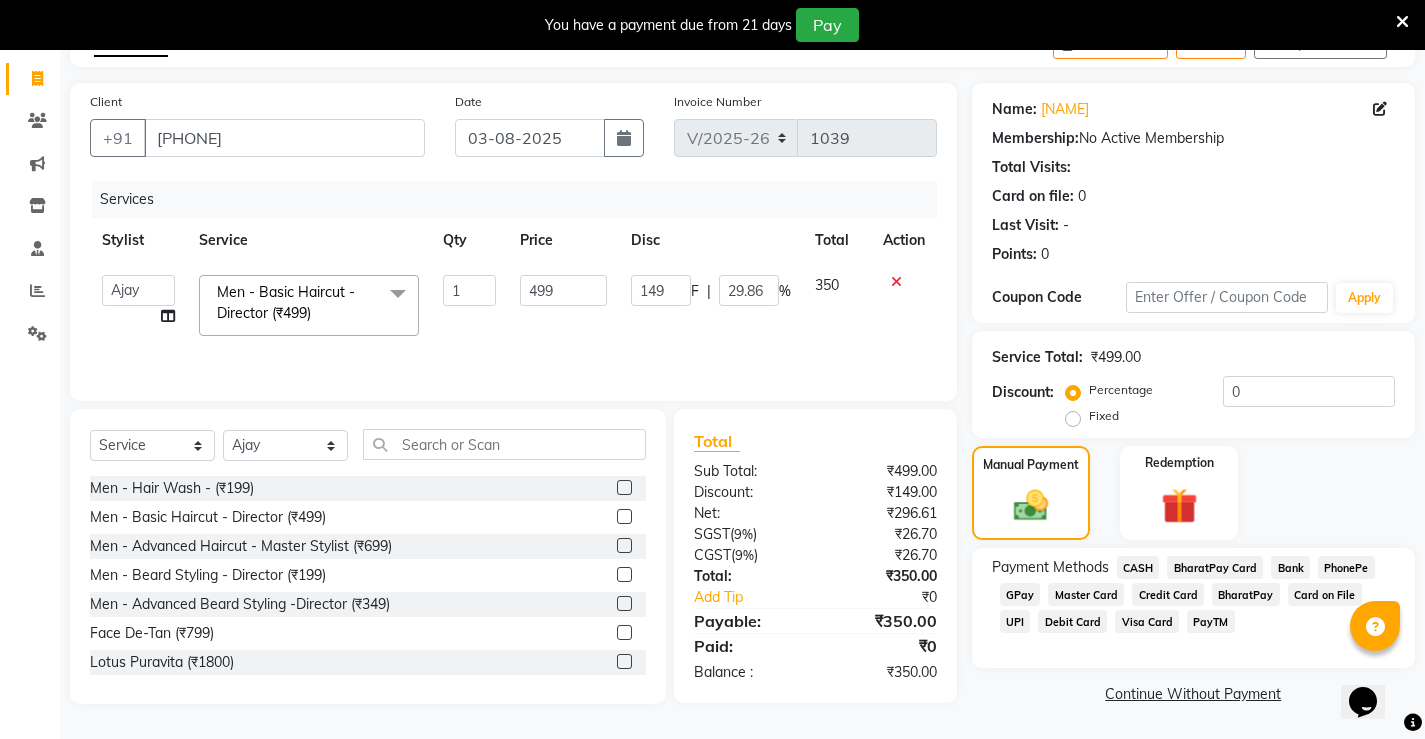 click on "PhonePe" 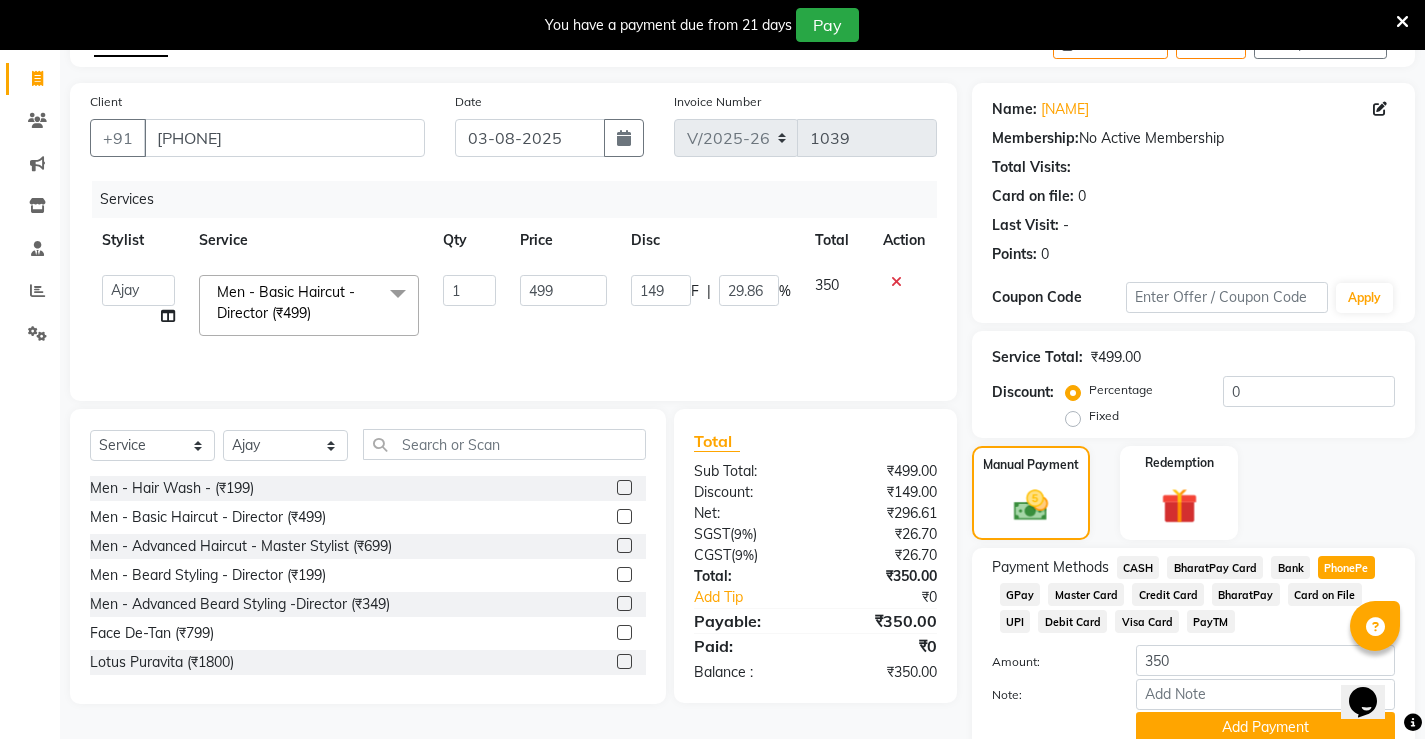 scroll, scrollTop: 200, scrollLeft: 0, axis: vertical 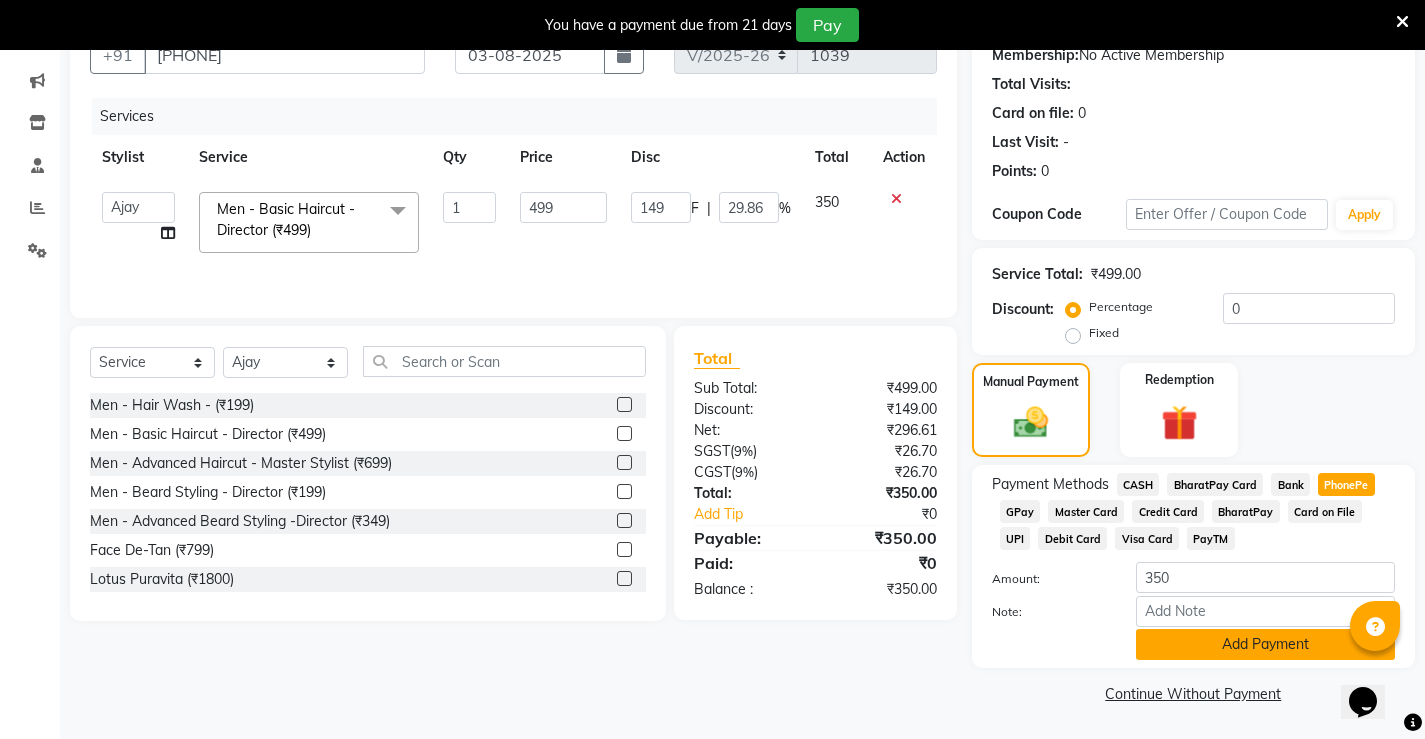 click on "Add Payment" 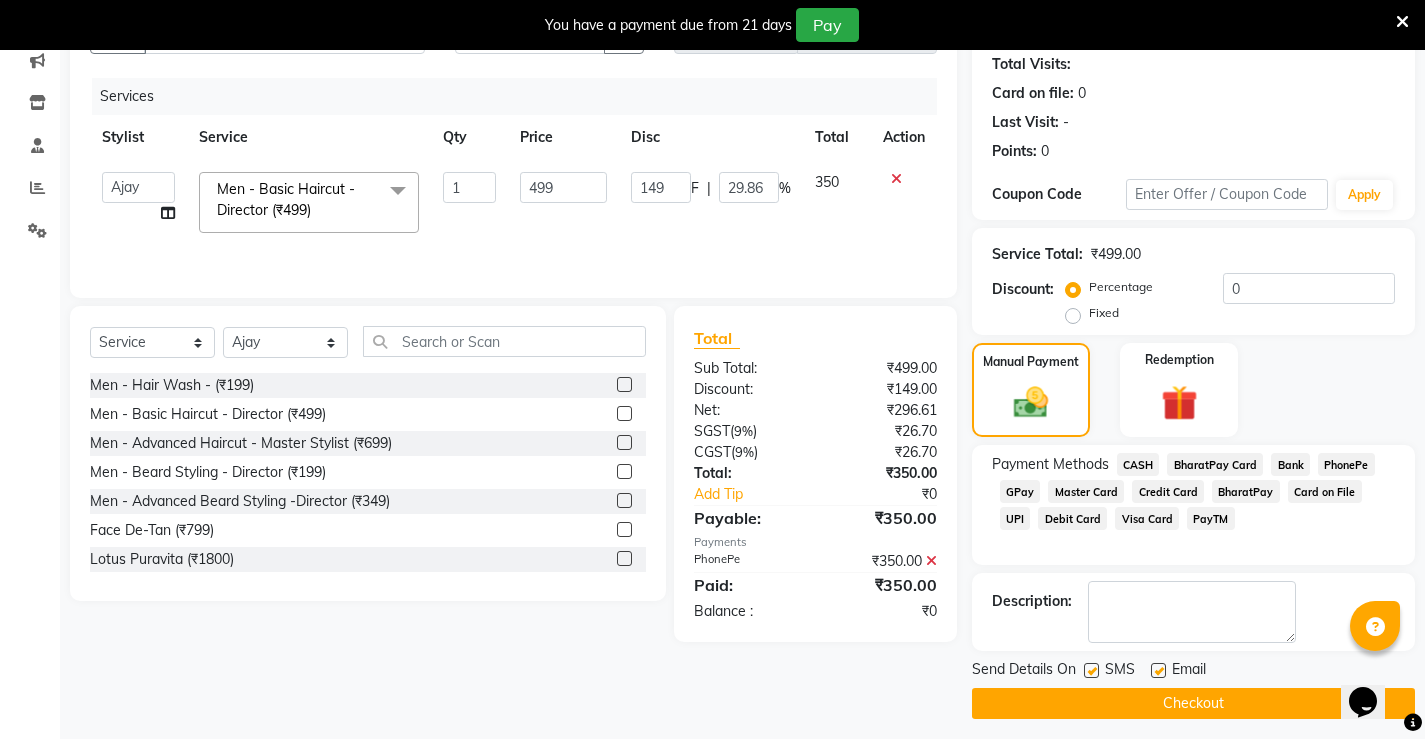 scroll, scrollTop: 230, scrollLeft: 0, axis: vertical 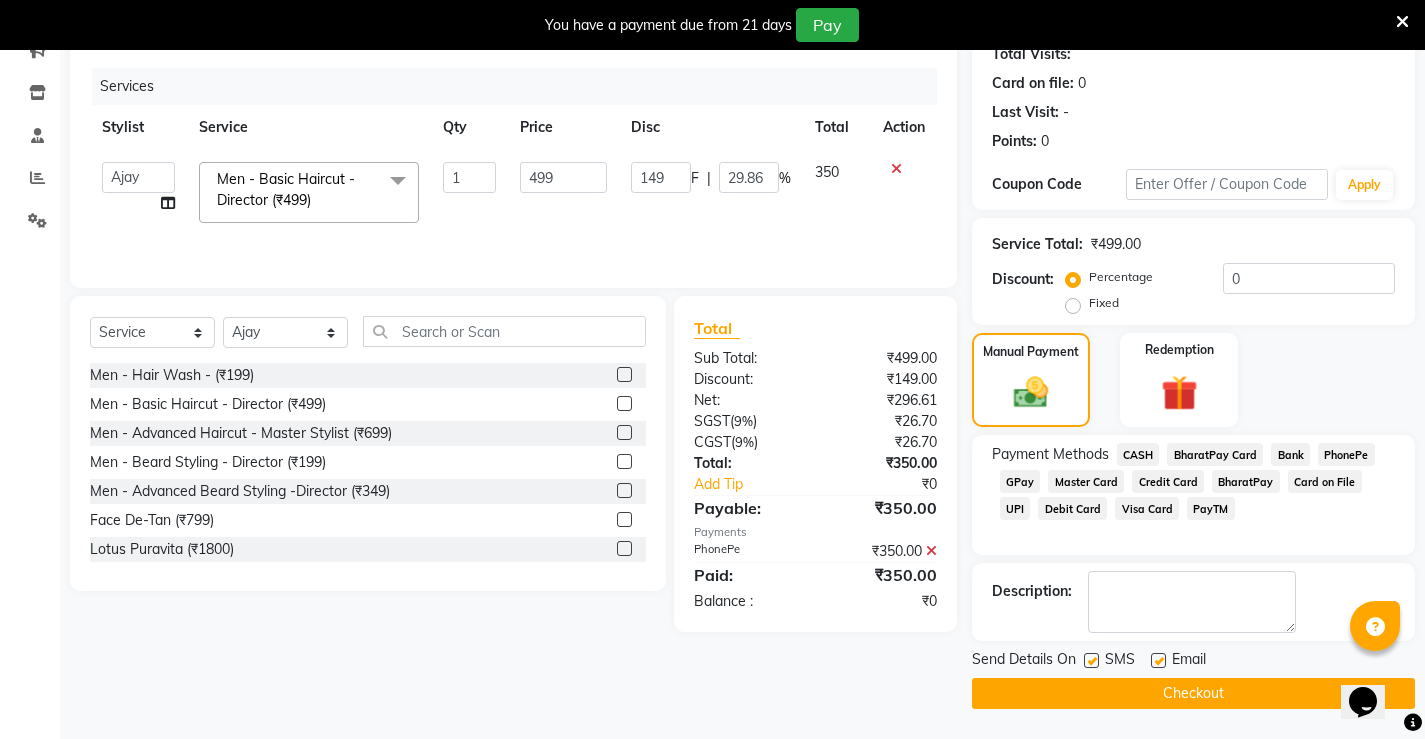 click on "Checkout" 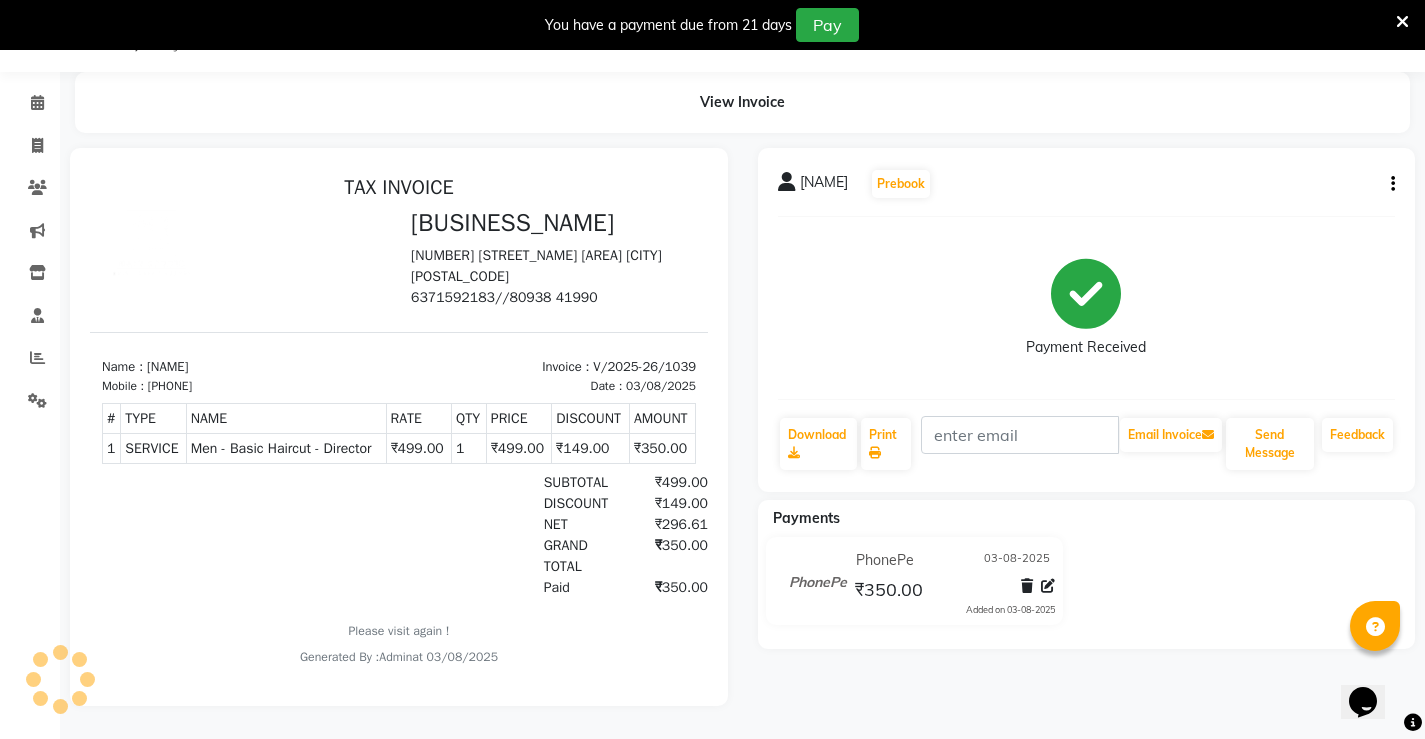 scroll, scrollTop: 0, scrollLeft: 0, axis: both 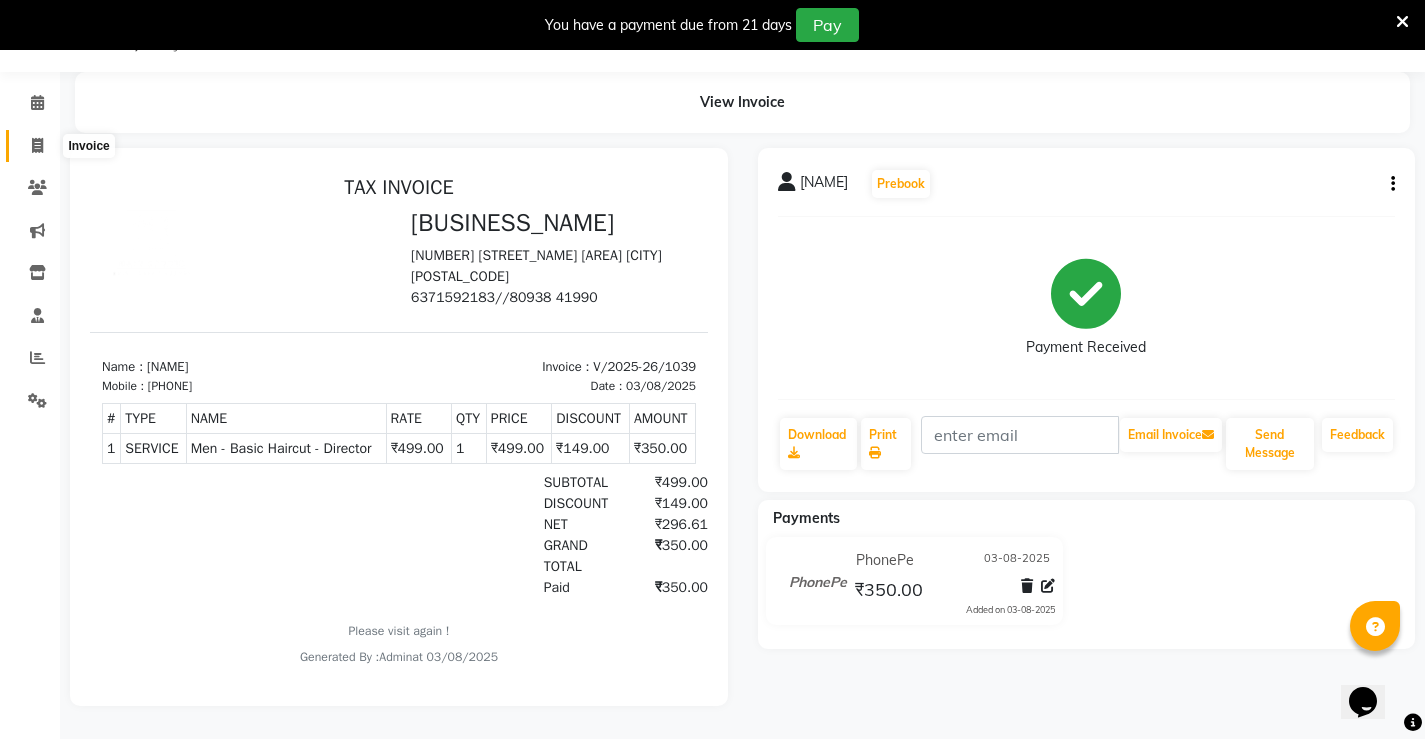 click 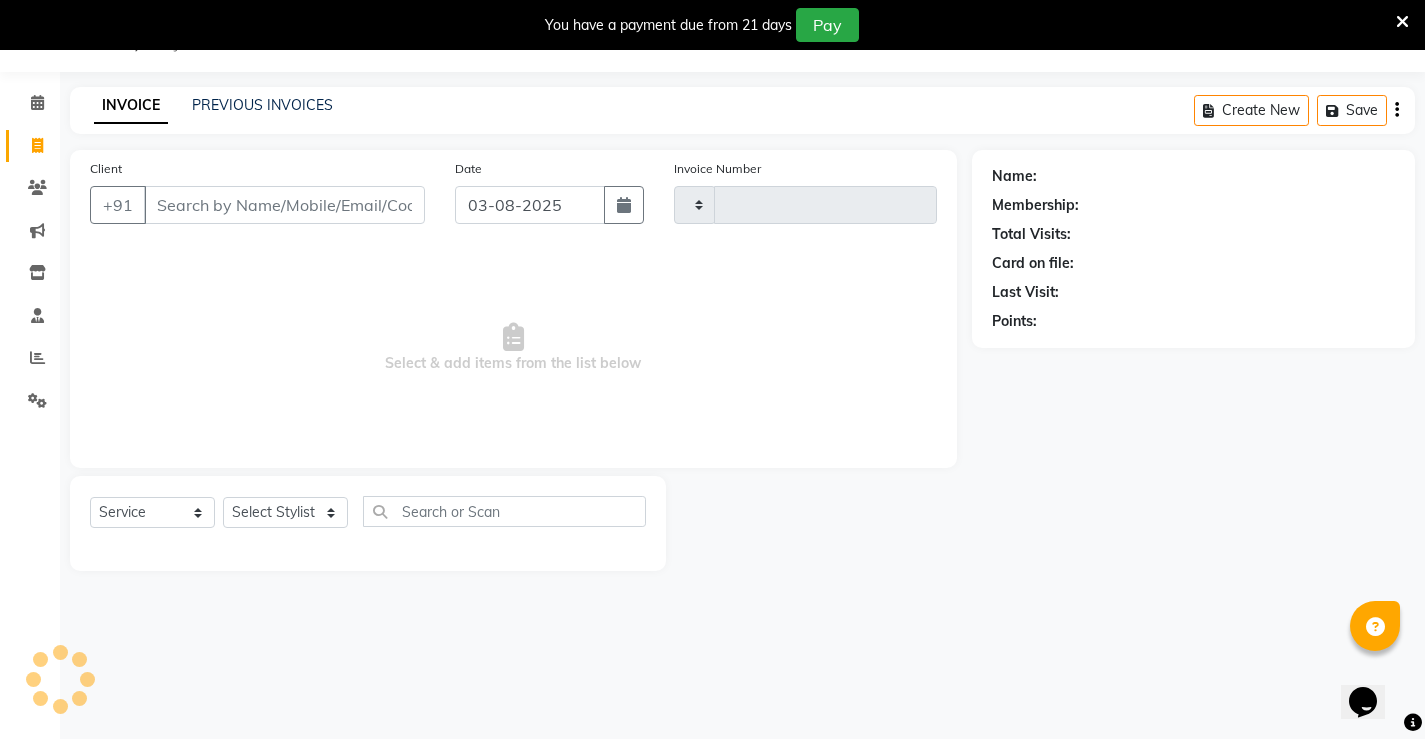 scroll, scrollTop: 50, scrollLeft: 0, axis: vertical 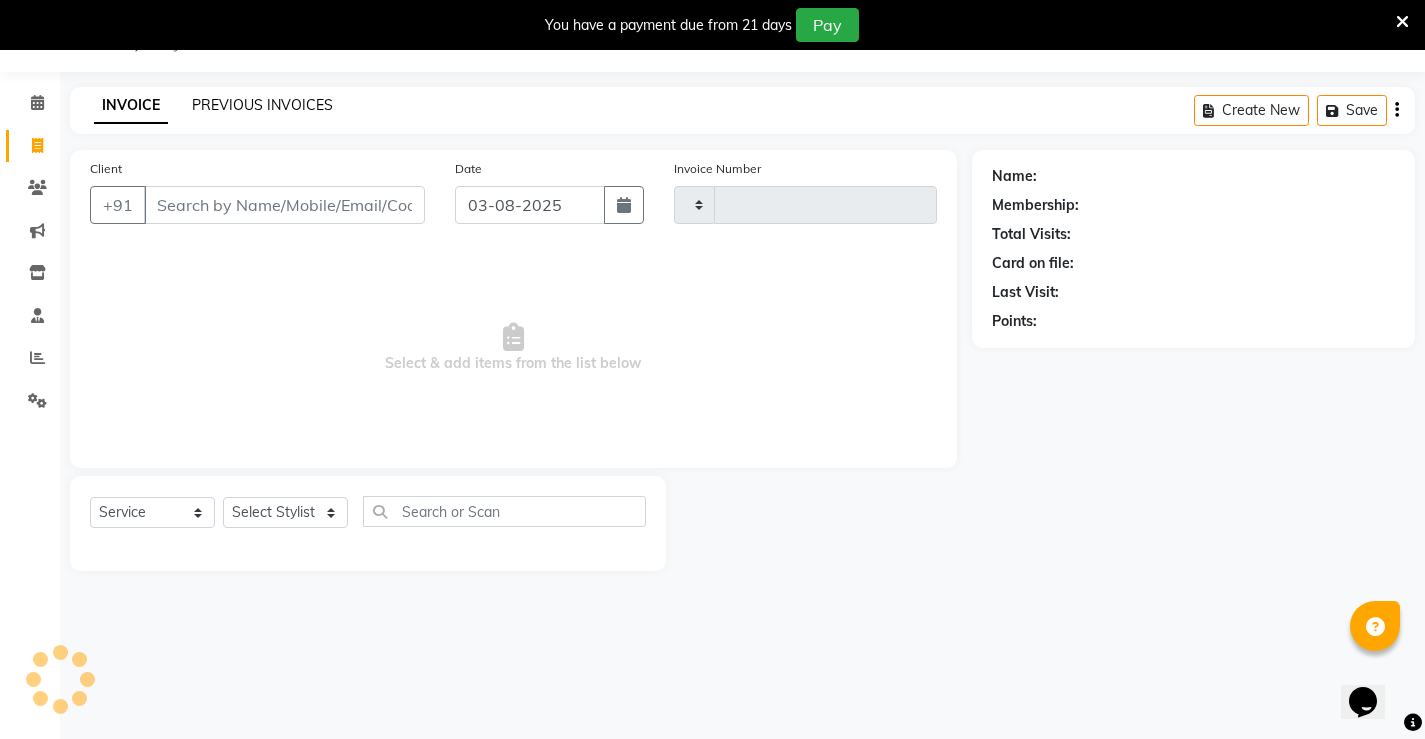 click on "PREVIOUS INVOICES" 